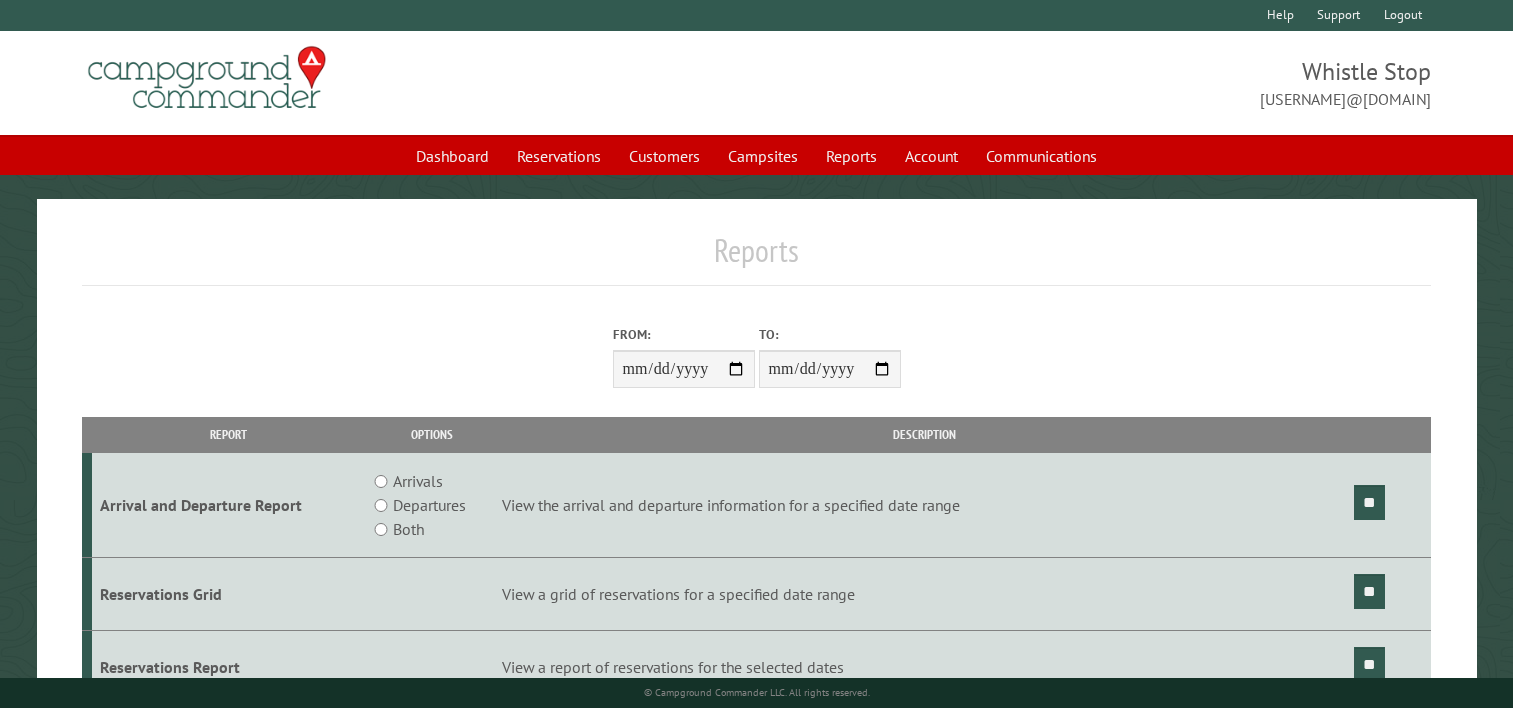 scroll, scrollTop: 0, scrollLeft: 0, axis: both 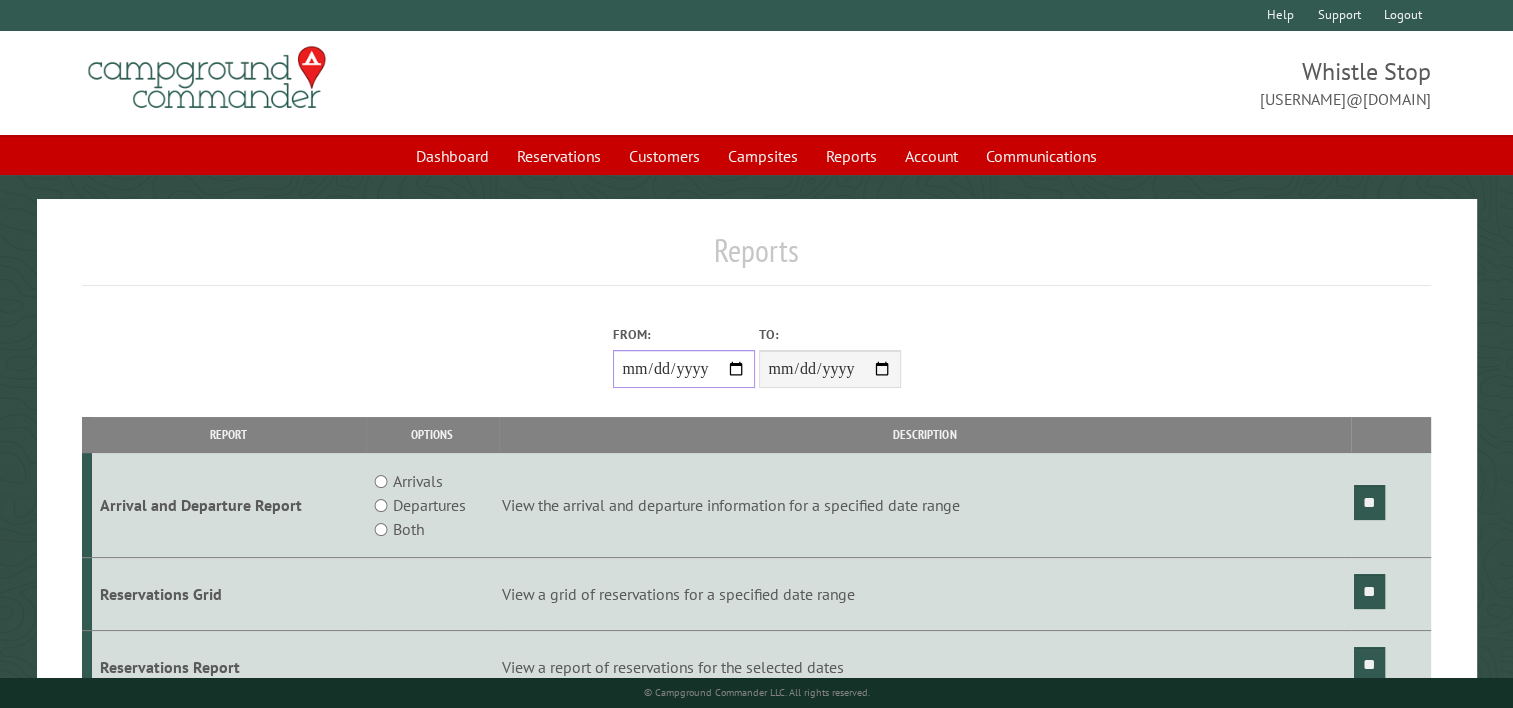 click on "**********" at bounding box center [684, 369] 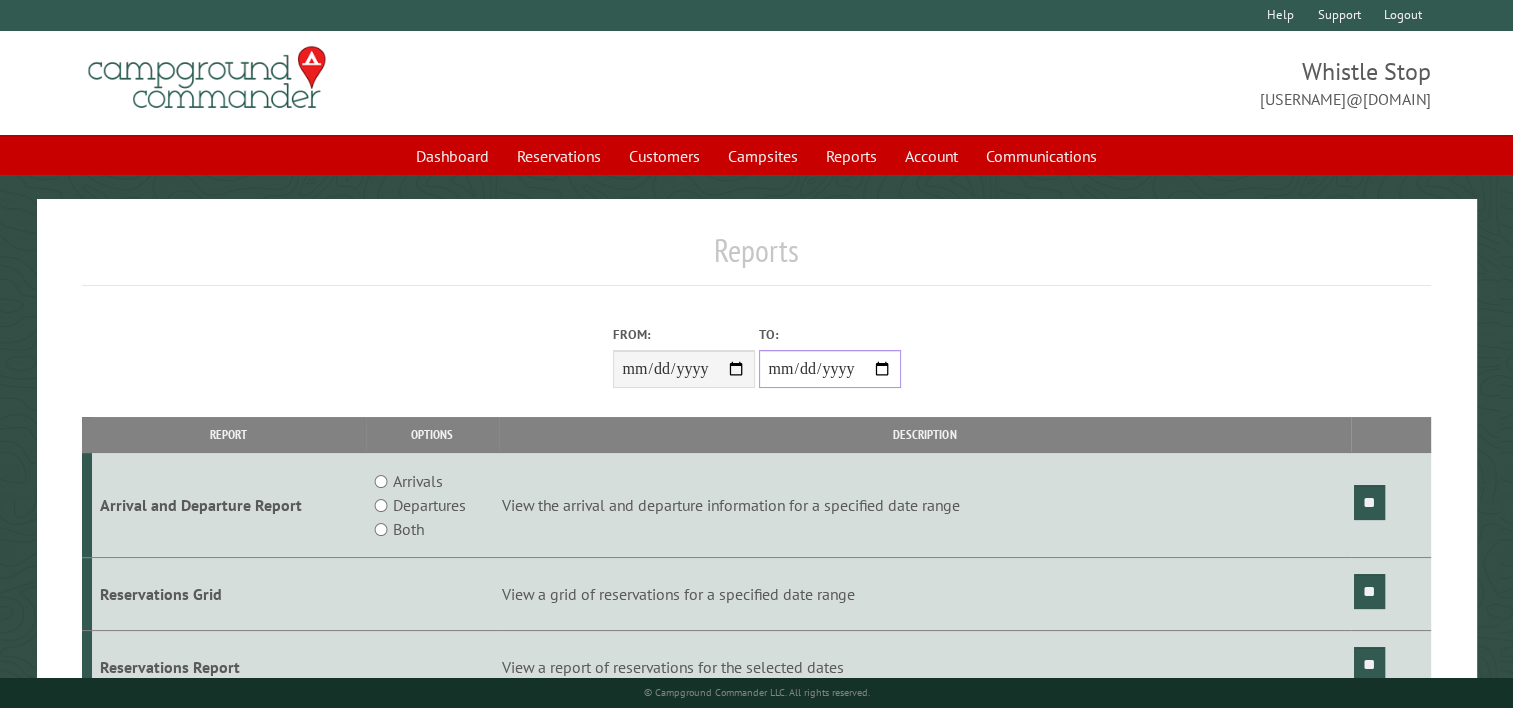 click on "**********" at bounding box center (830, 369) 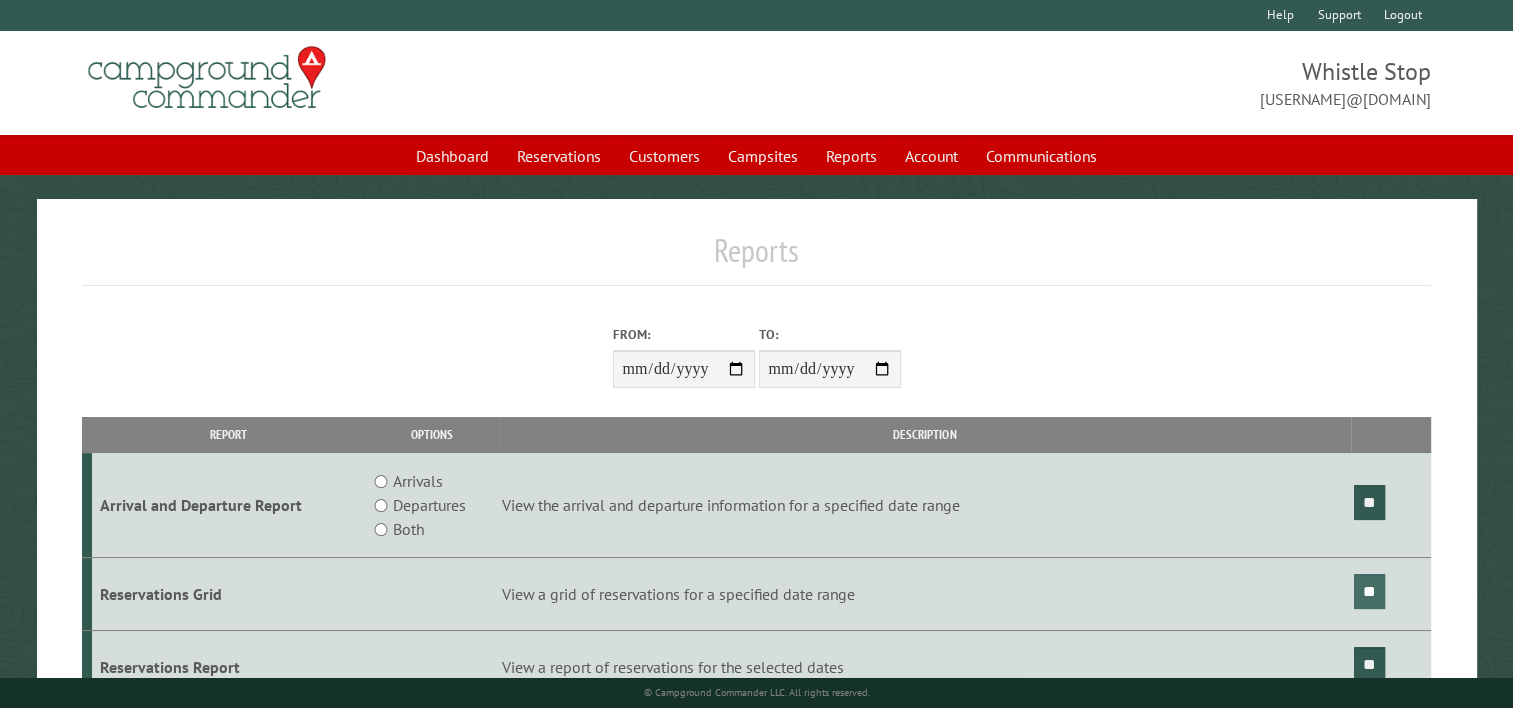click on "**" at bounding box center [1369, 591] 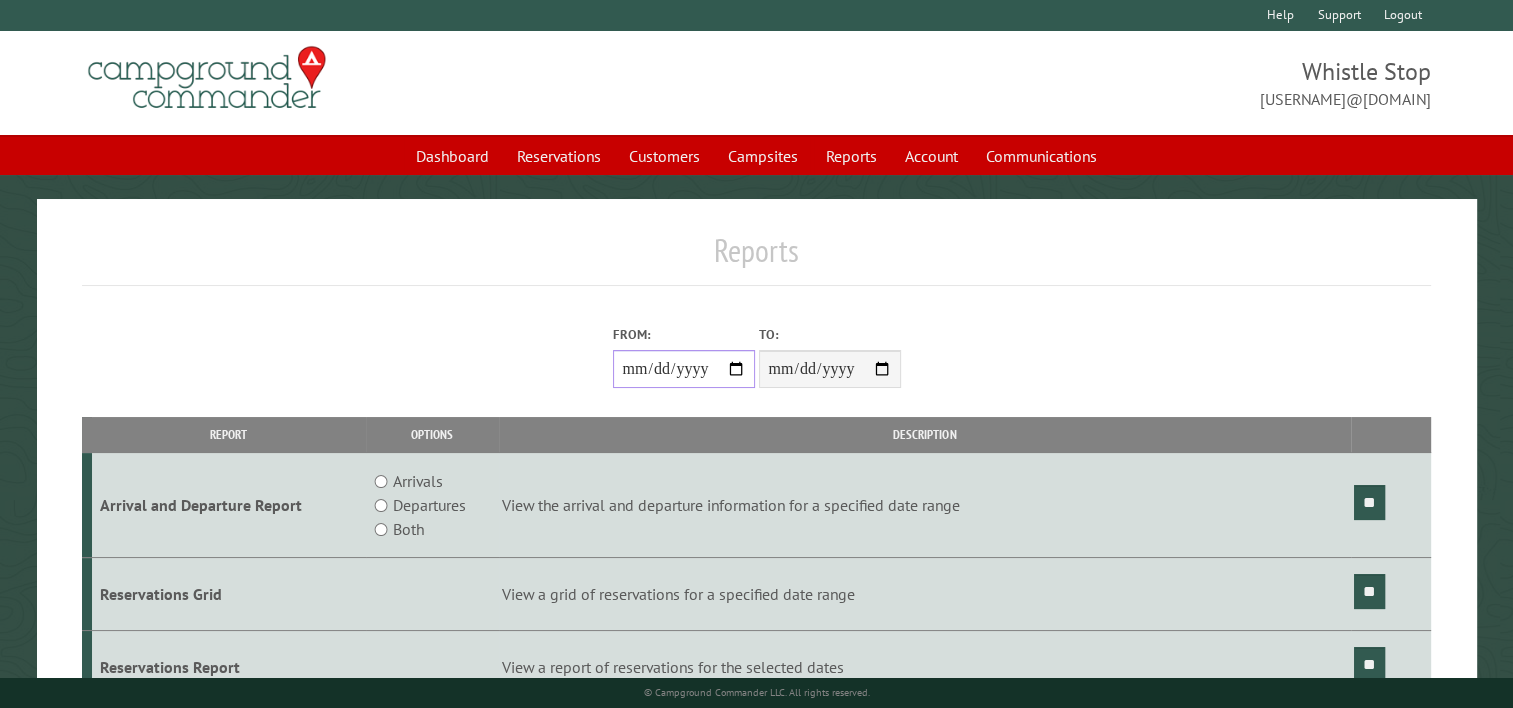 click on "**********" at bounding box center [684, 369] 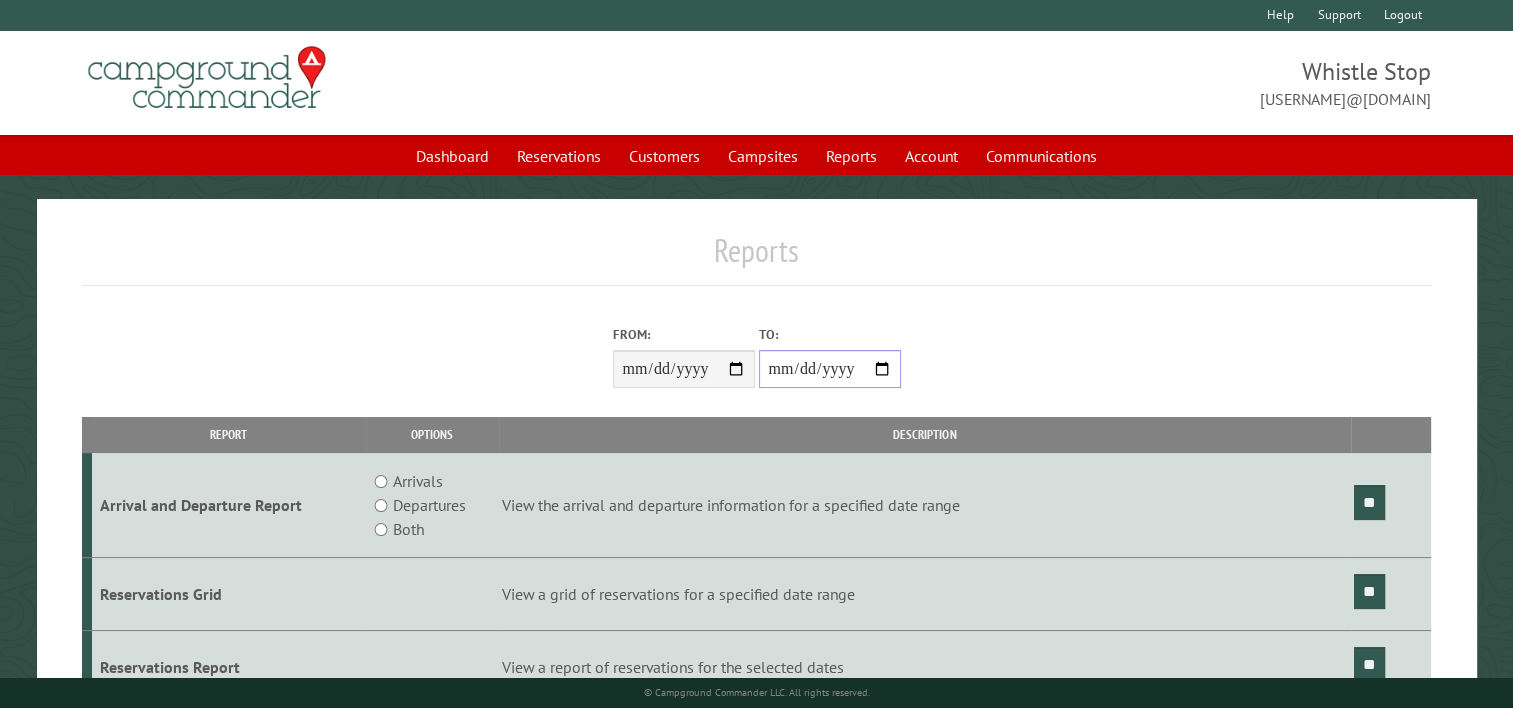 click on "**********" at bounding box center [830, 369] 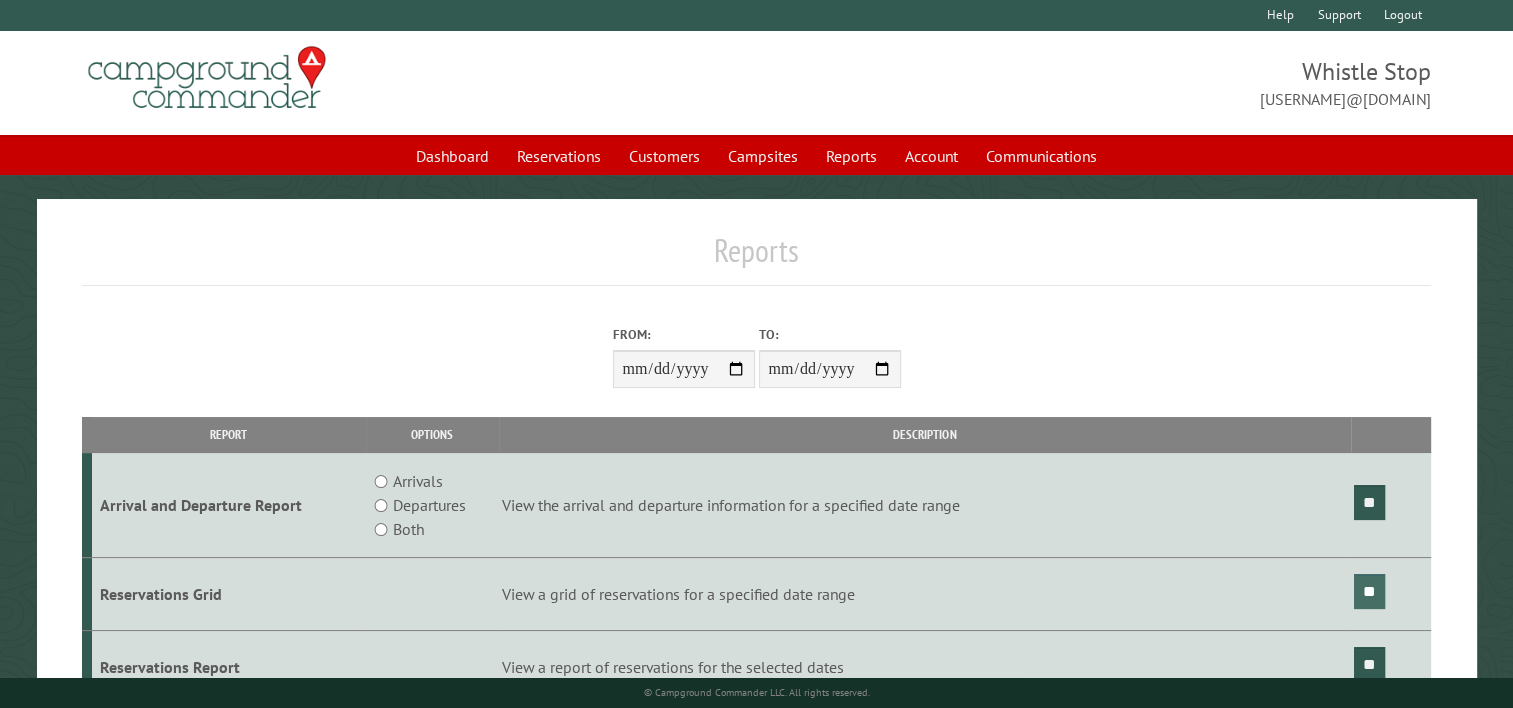 click on "**" at bounding box center [1369, 591] 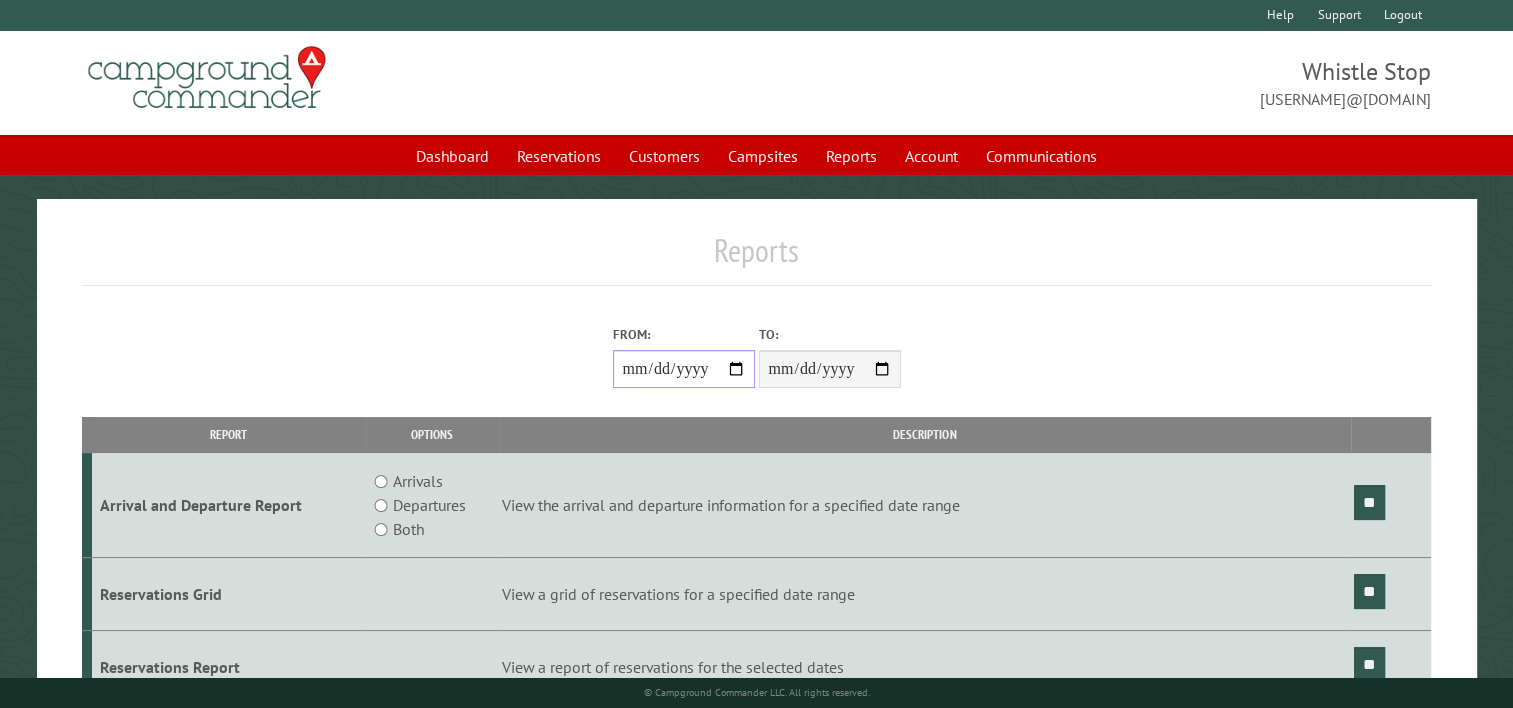 click on "**********" at bounding box center (684, 369) 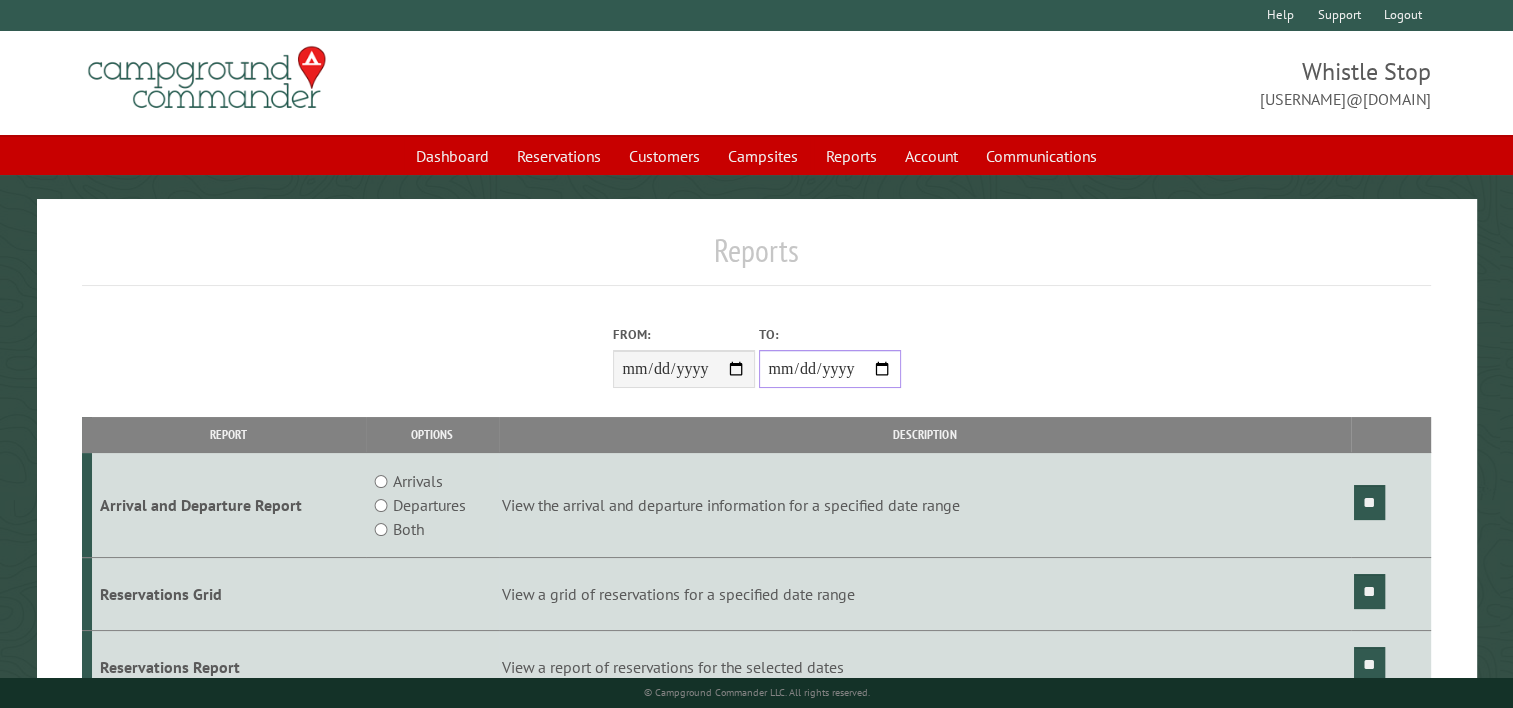 drag, startPoint x: 881, startPoint y: 368, endPoint x: 894, endPoint y: 367, distance: 13.038404 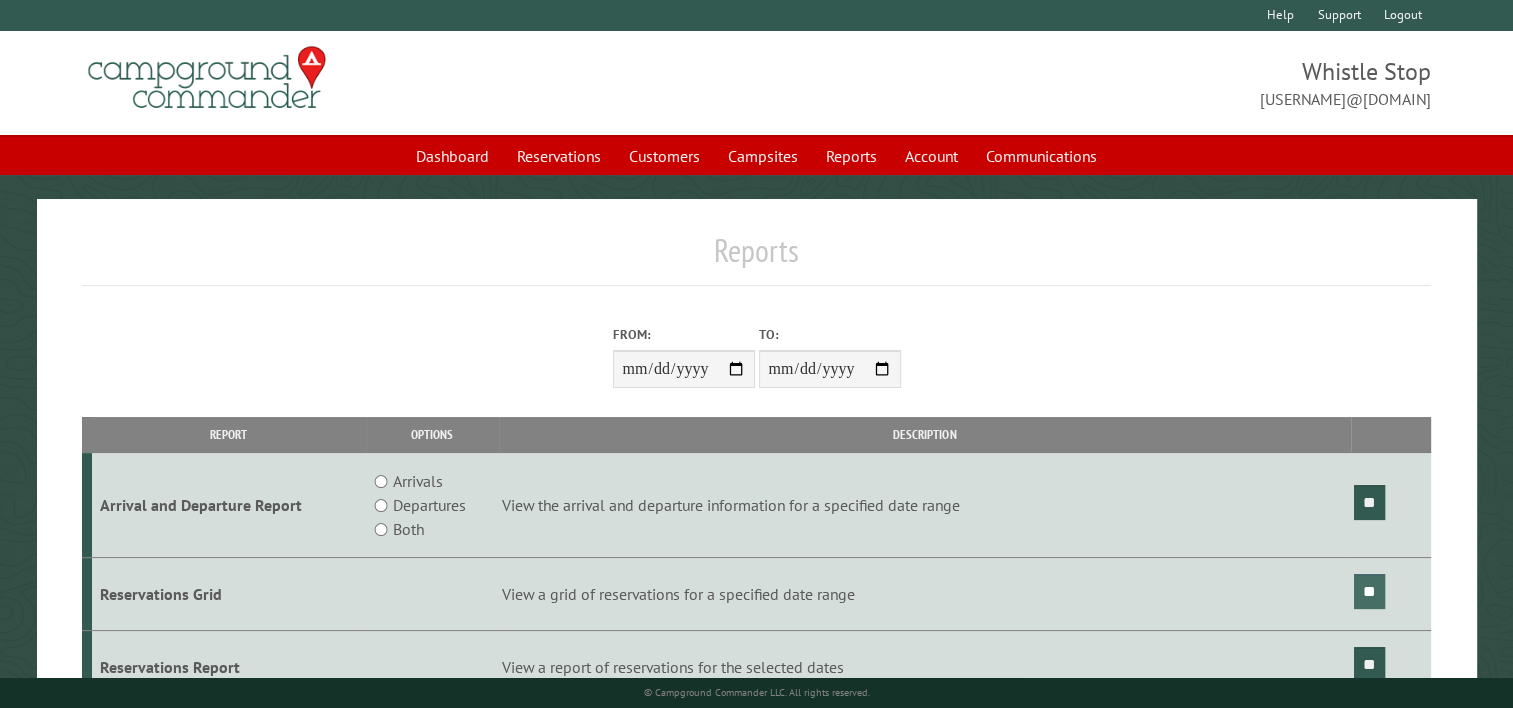 click on "**" at bounding box center (1369, 591) 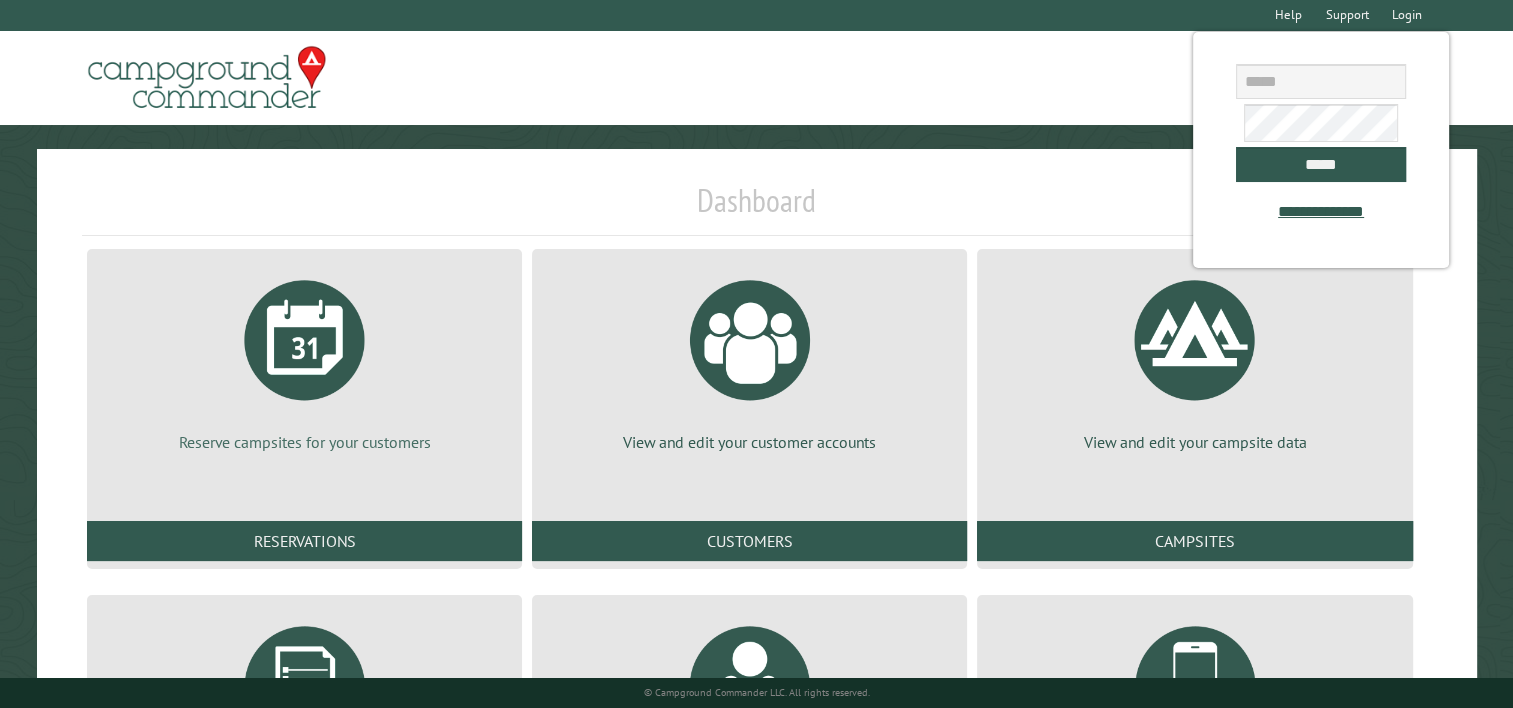 scroll, scrollTop: 284, scrollLeft: 0, axis: vertical 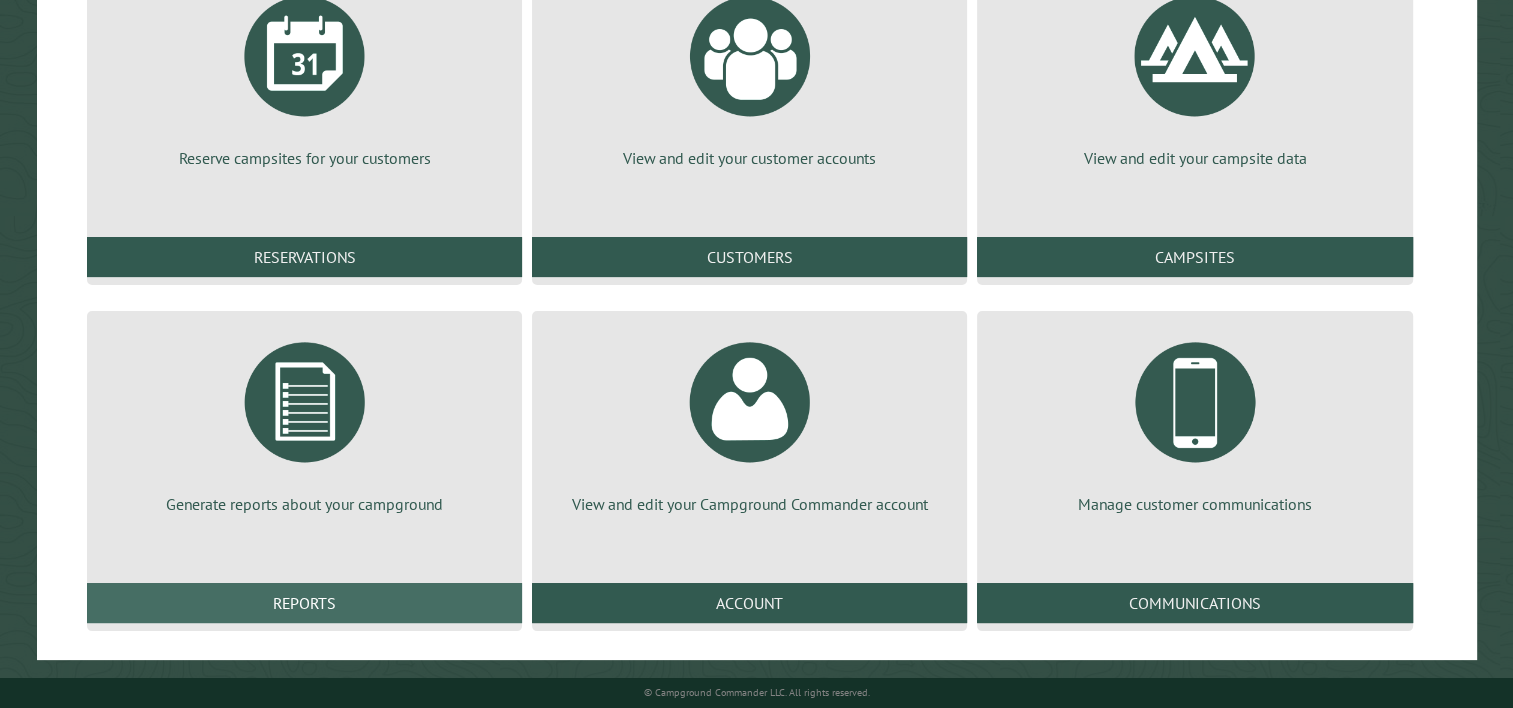 type on "**********" 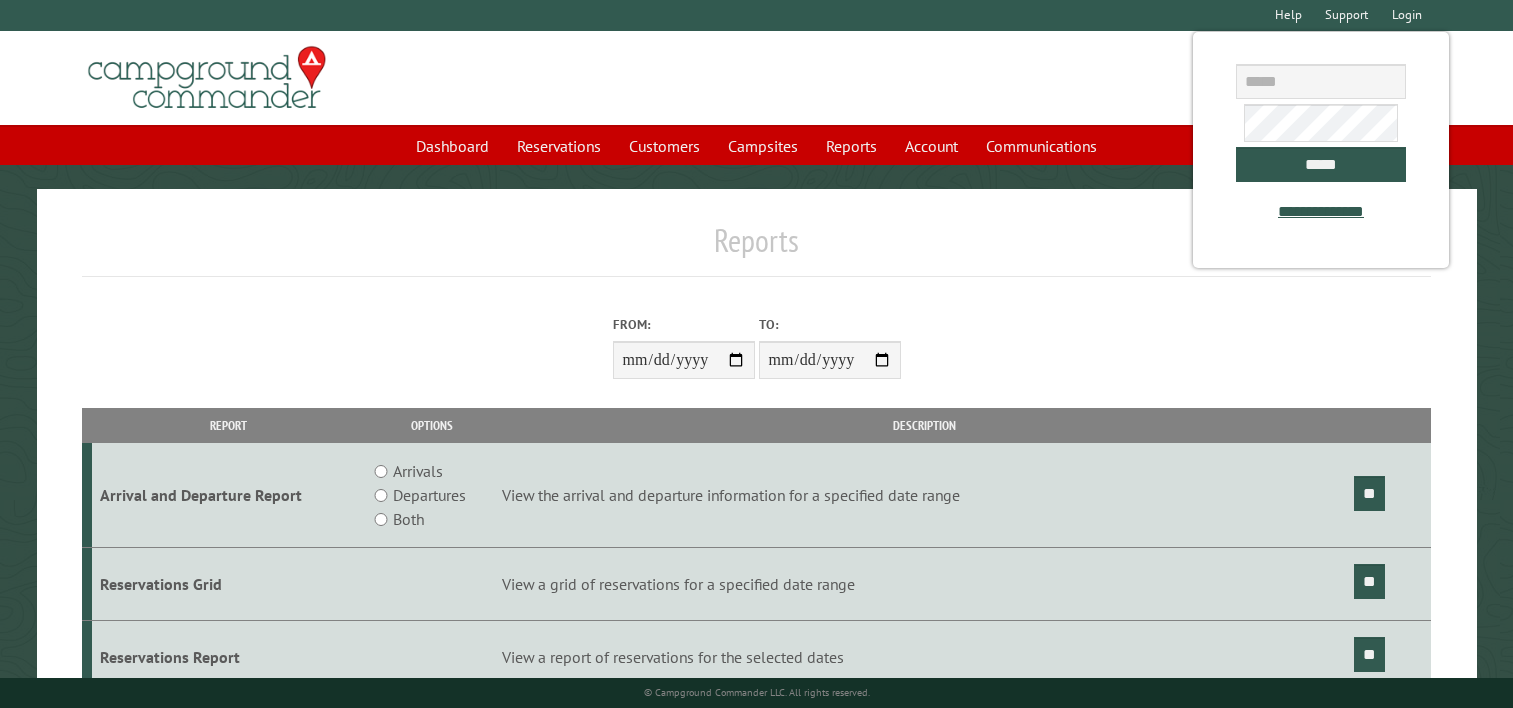 scroll, scrollTop: 0, scrollLeft: 0, axis: both 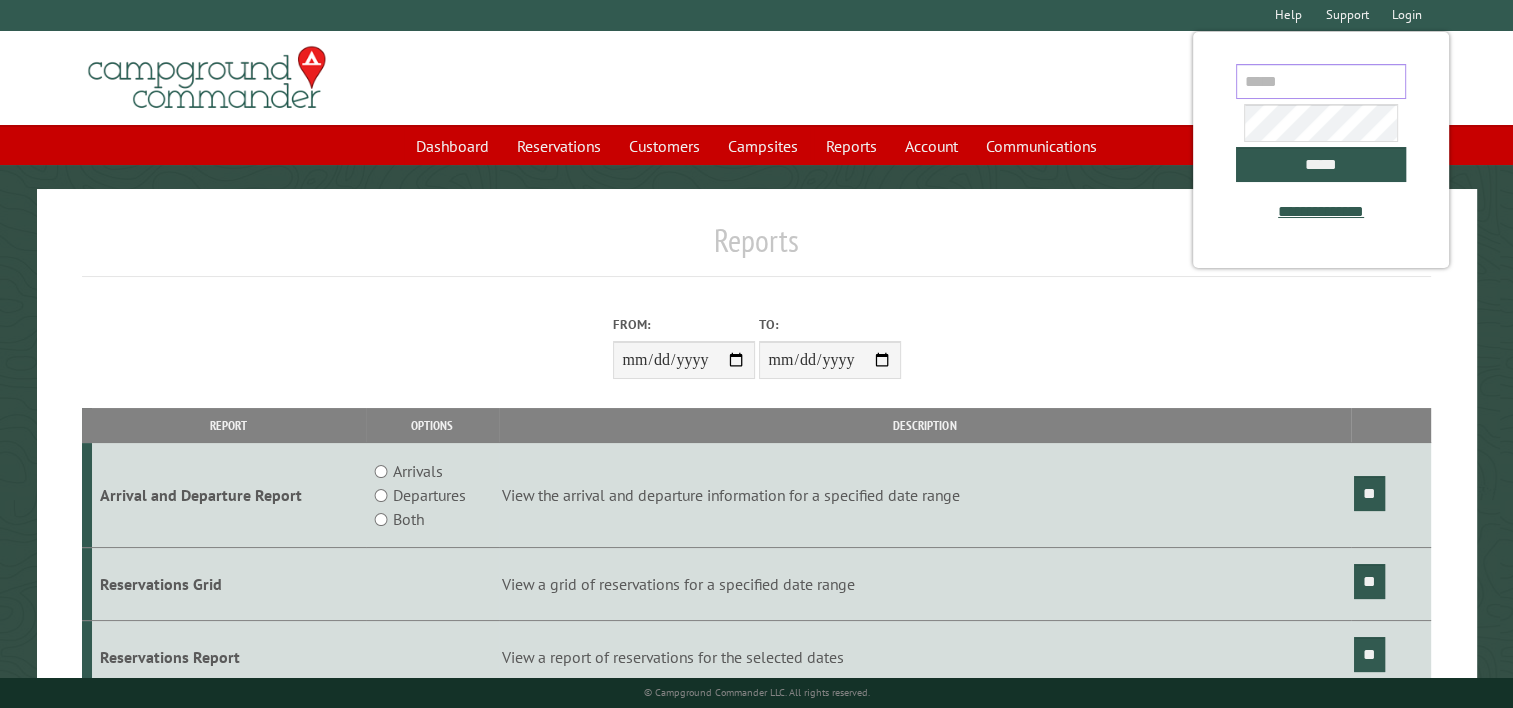 type on "**********" 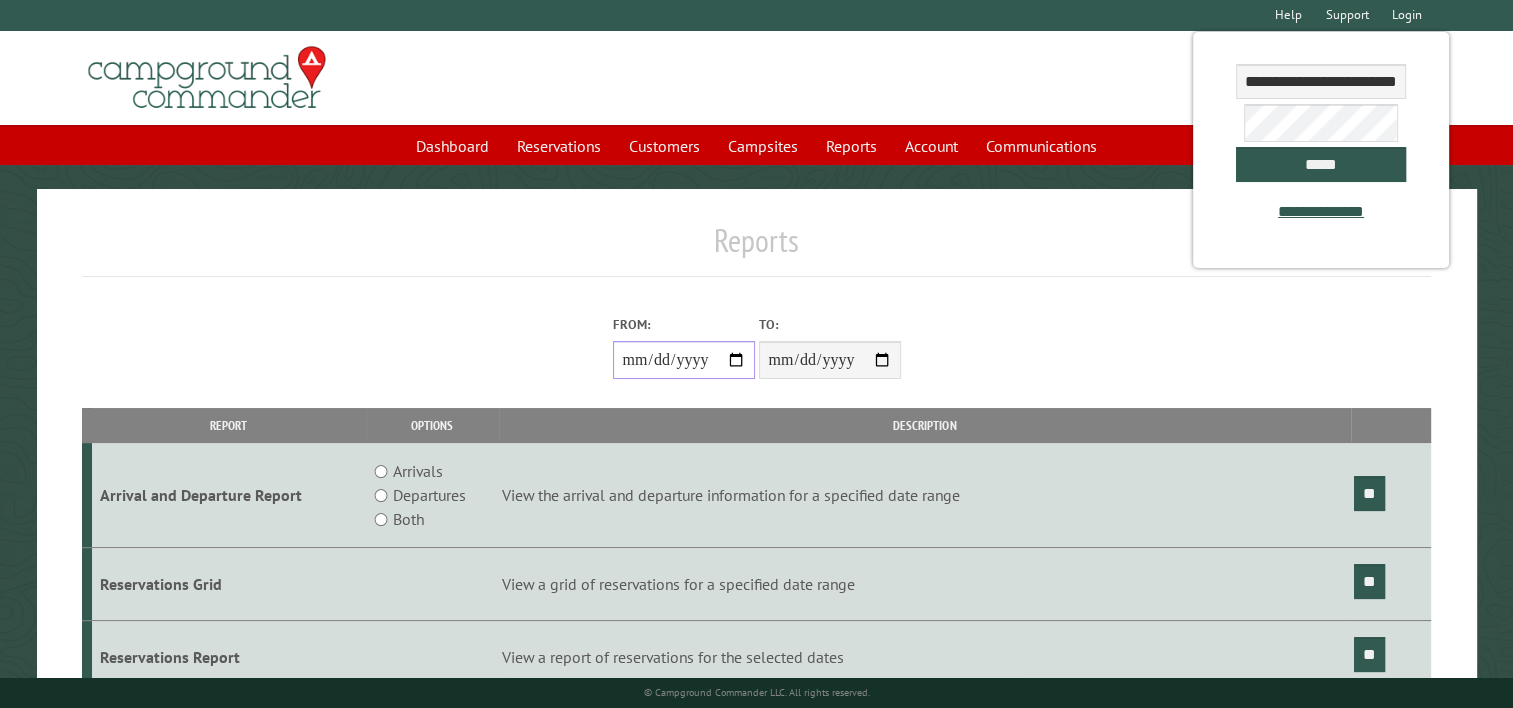 click on "**********" at bounding box center [684, 360] 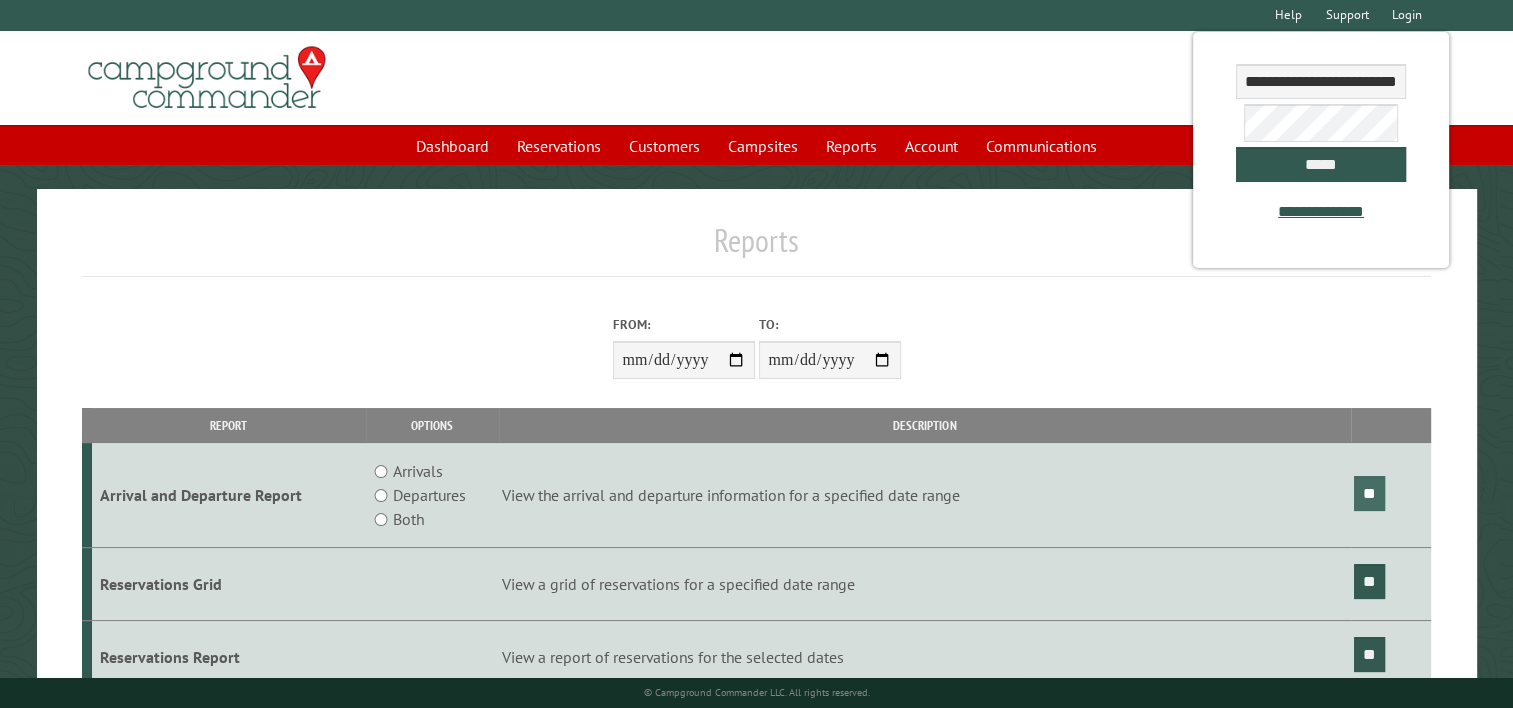 click on "**" at bounding box center [1369, 493] 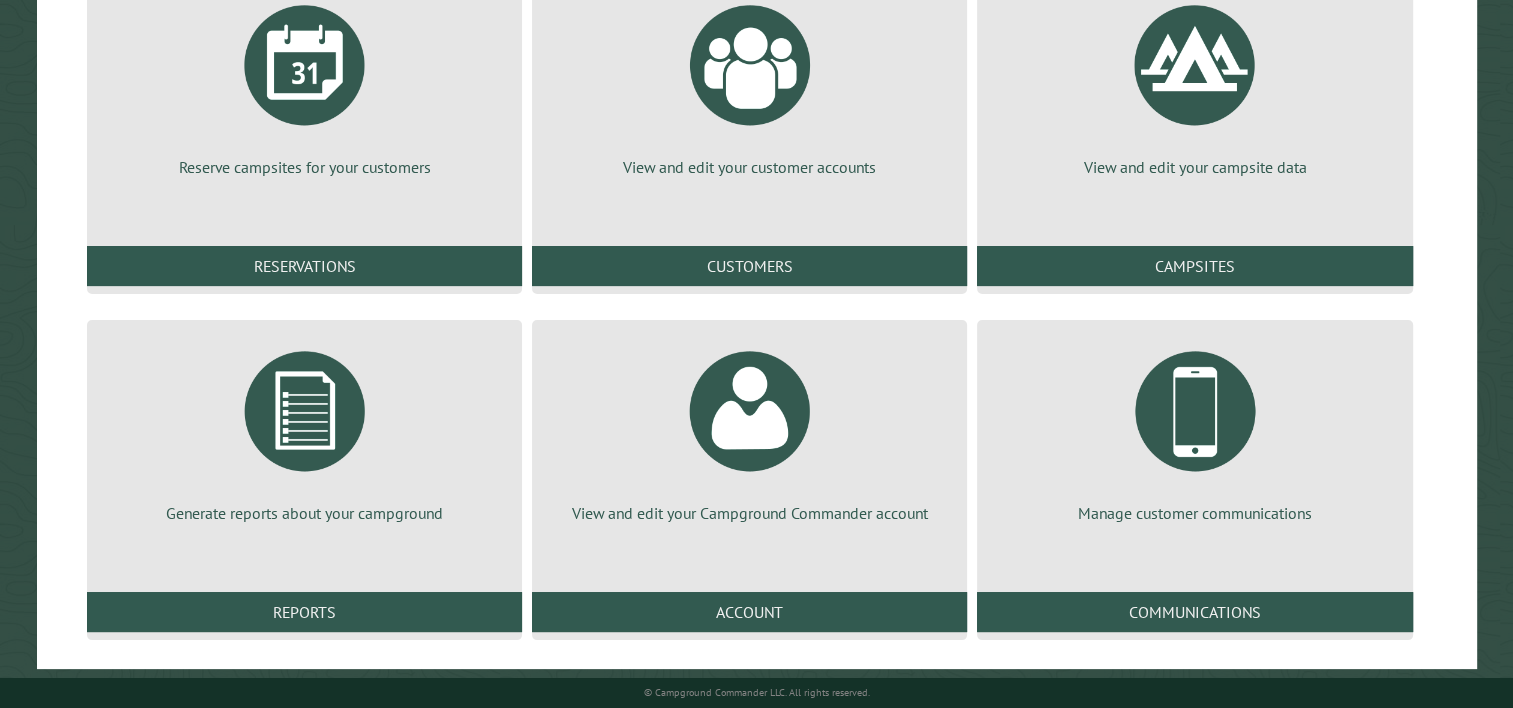scroll, scrollTop: 284, scrollLeft: 0, axis: vertical 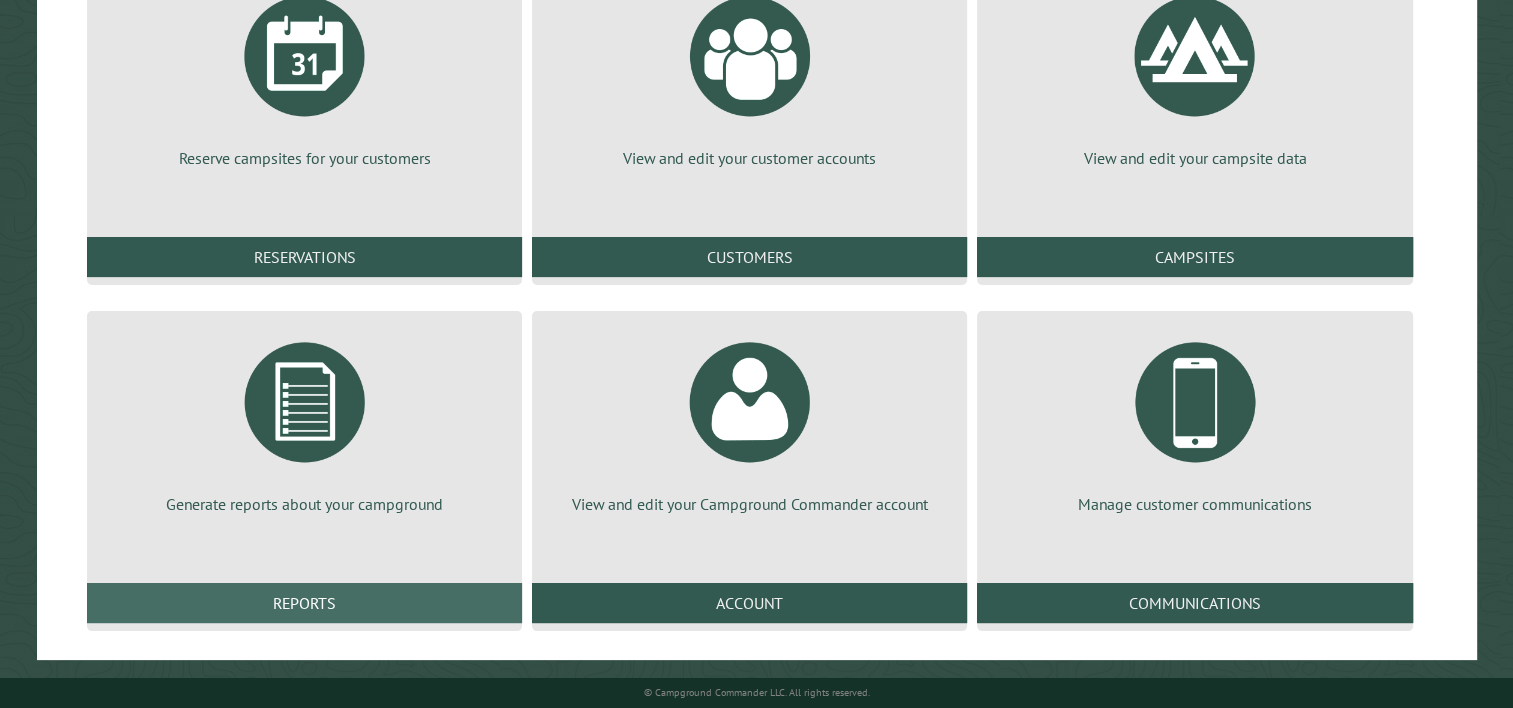 type on "**********" 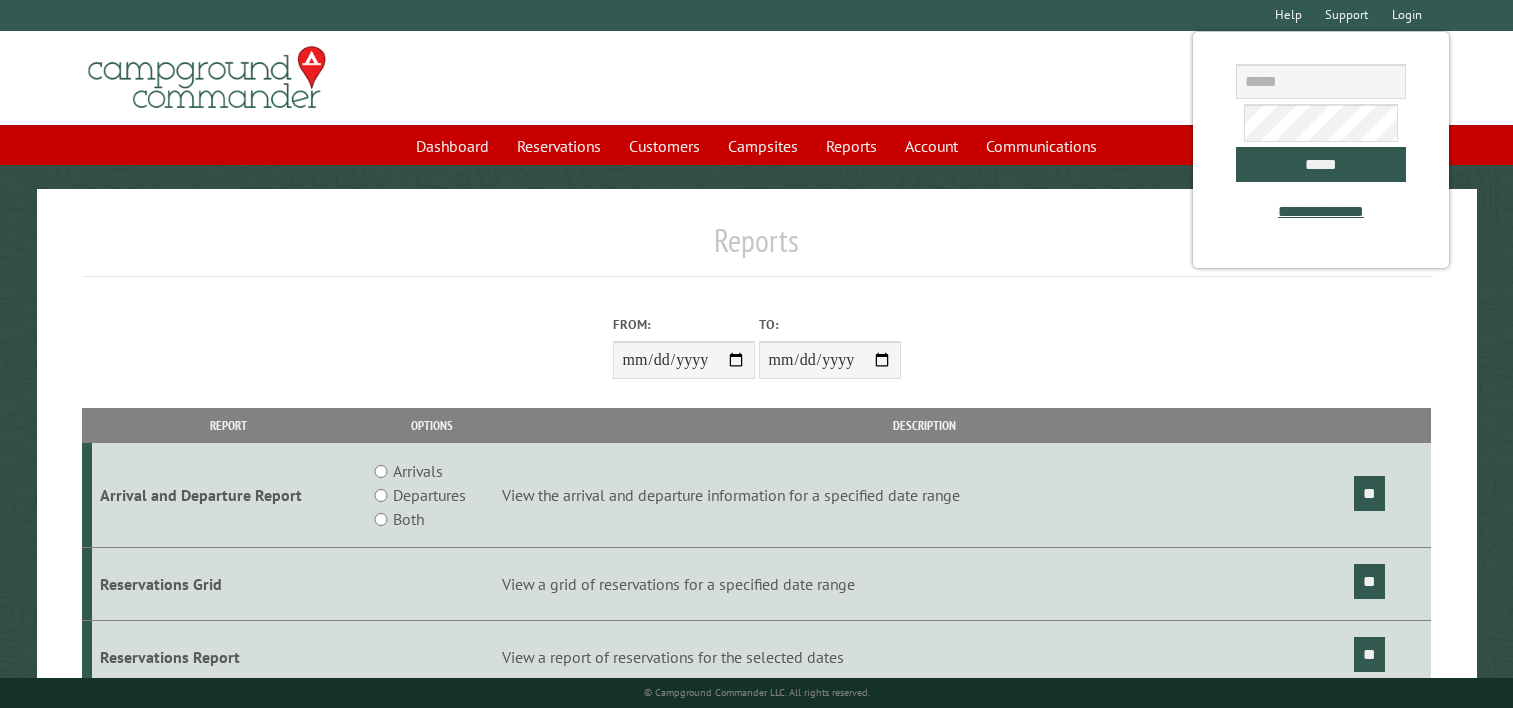scroll, scrollTop: 0, scrollLeft: 0, axis: both 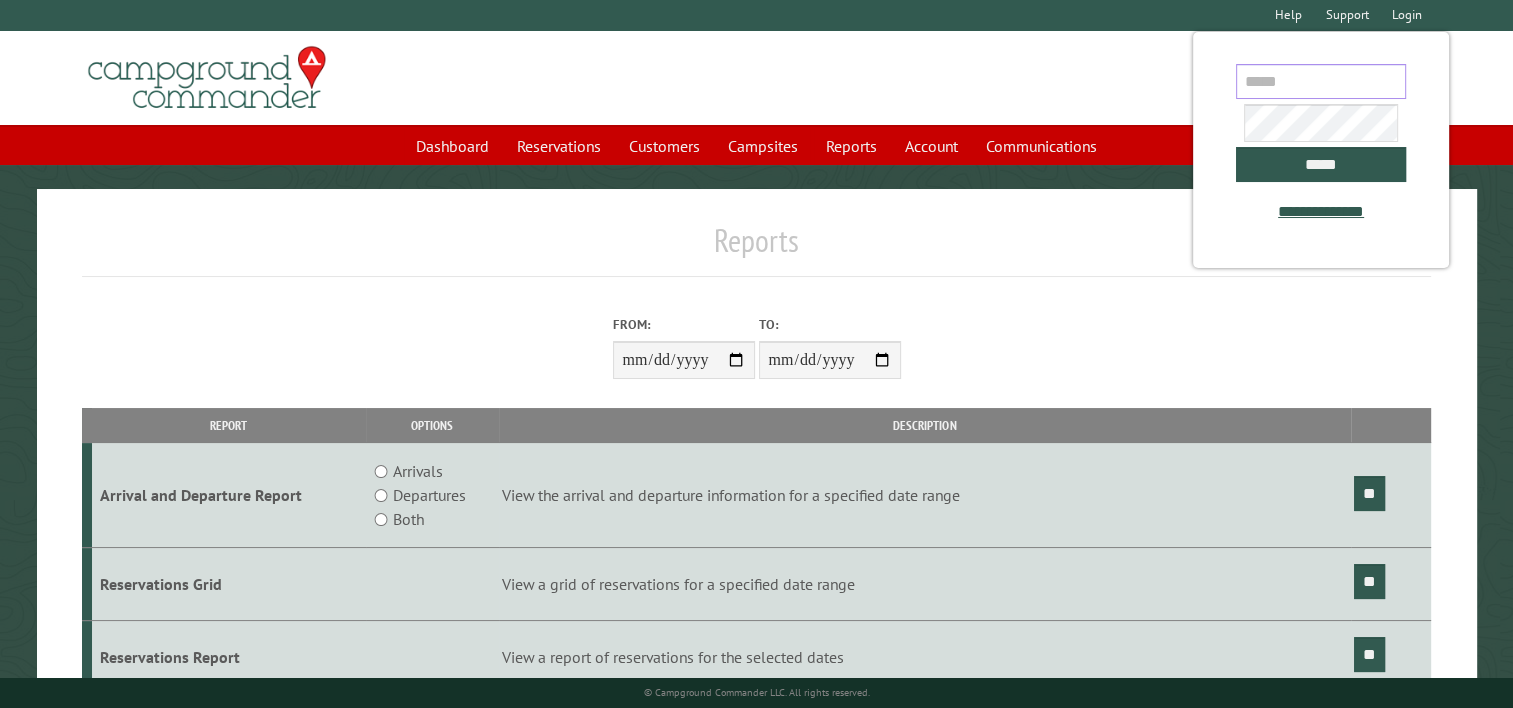 type on "**********" 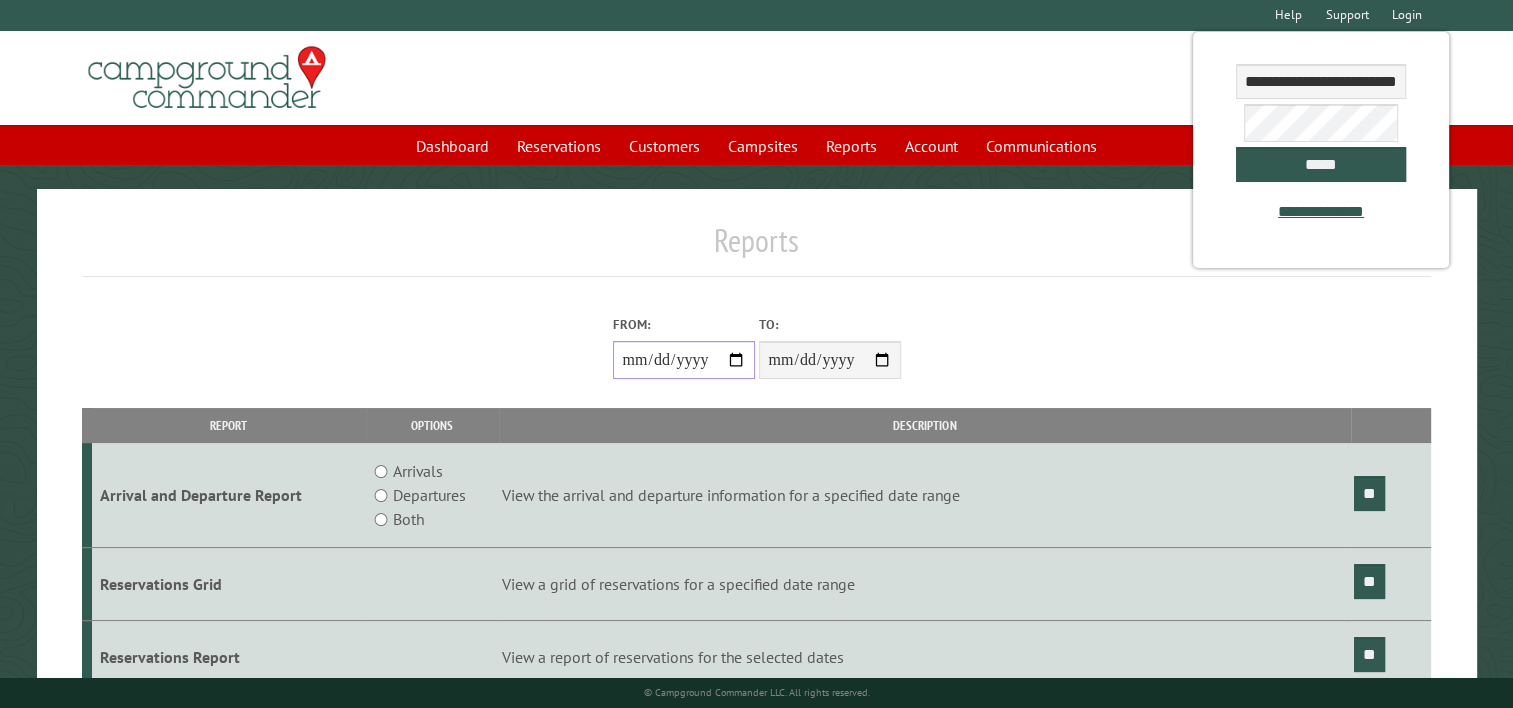 click on "**********" at bounding box center [684, 360] 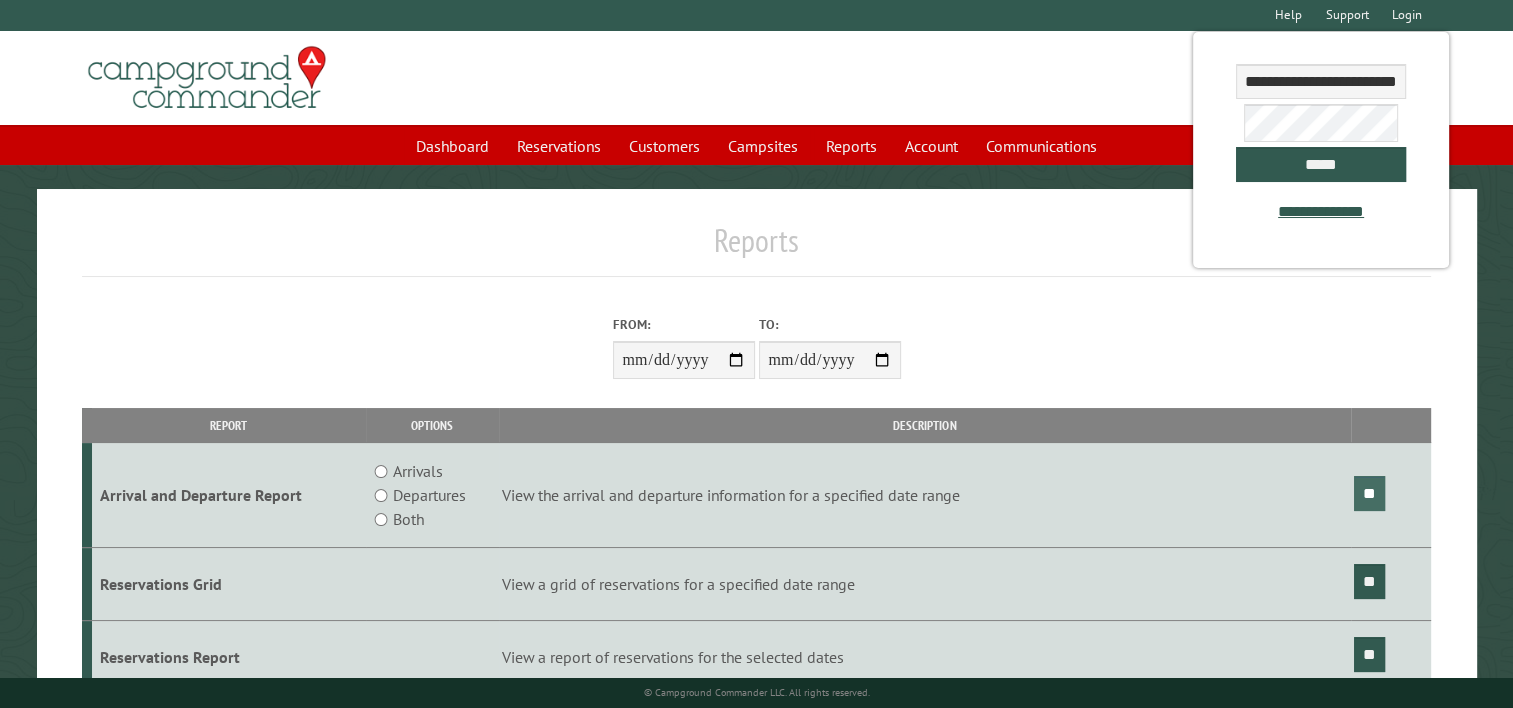 click on "**" at bounding box center [1369, 493] 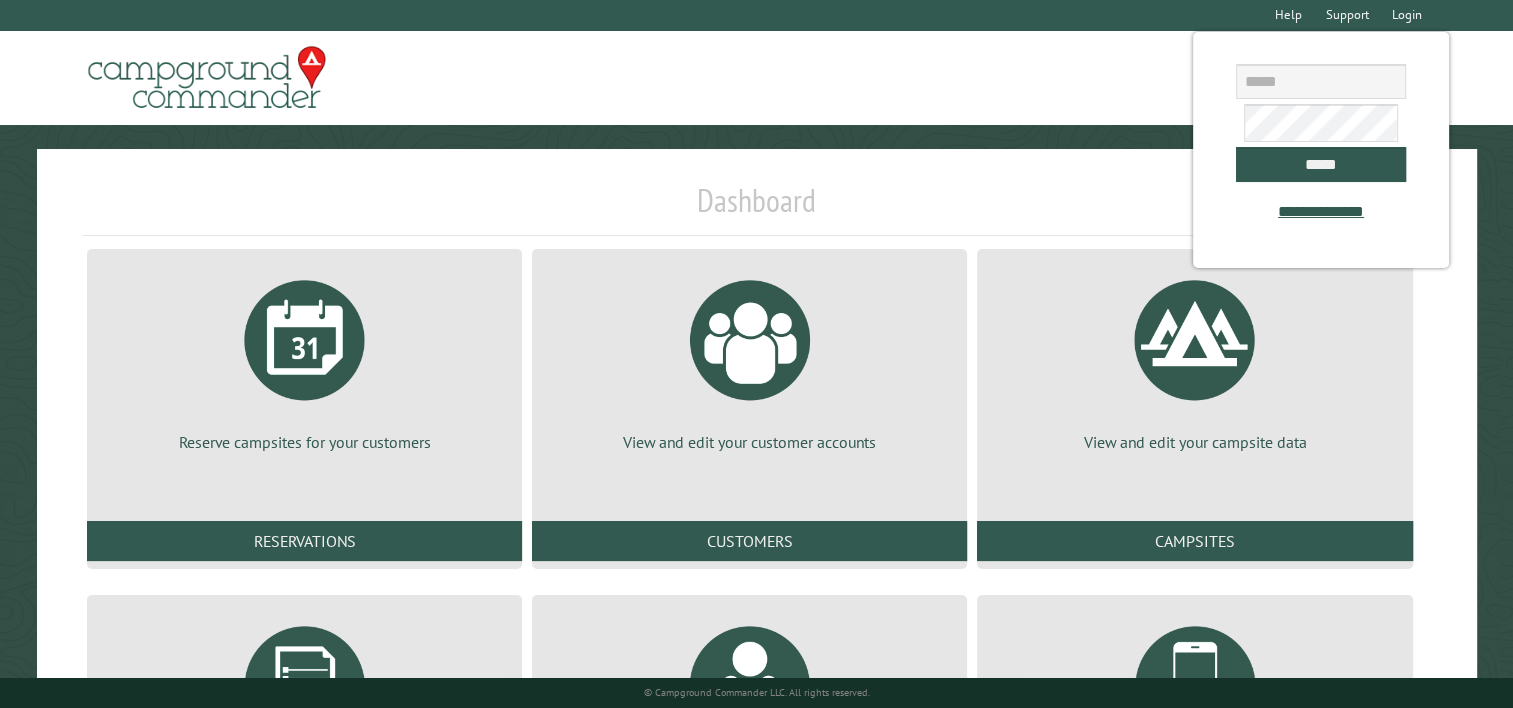 scroll, scrollTop: 284, scrollLeft: 0, axis: vertical 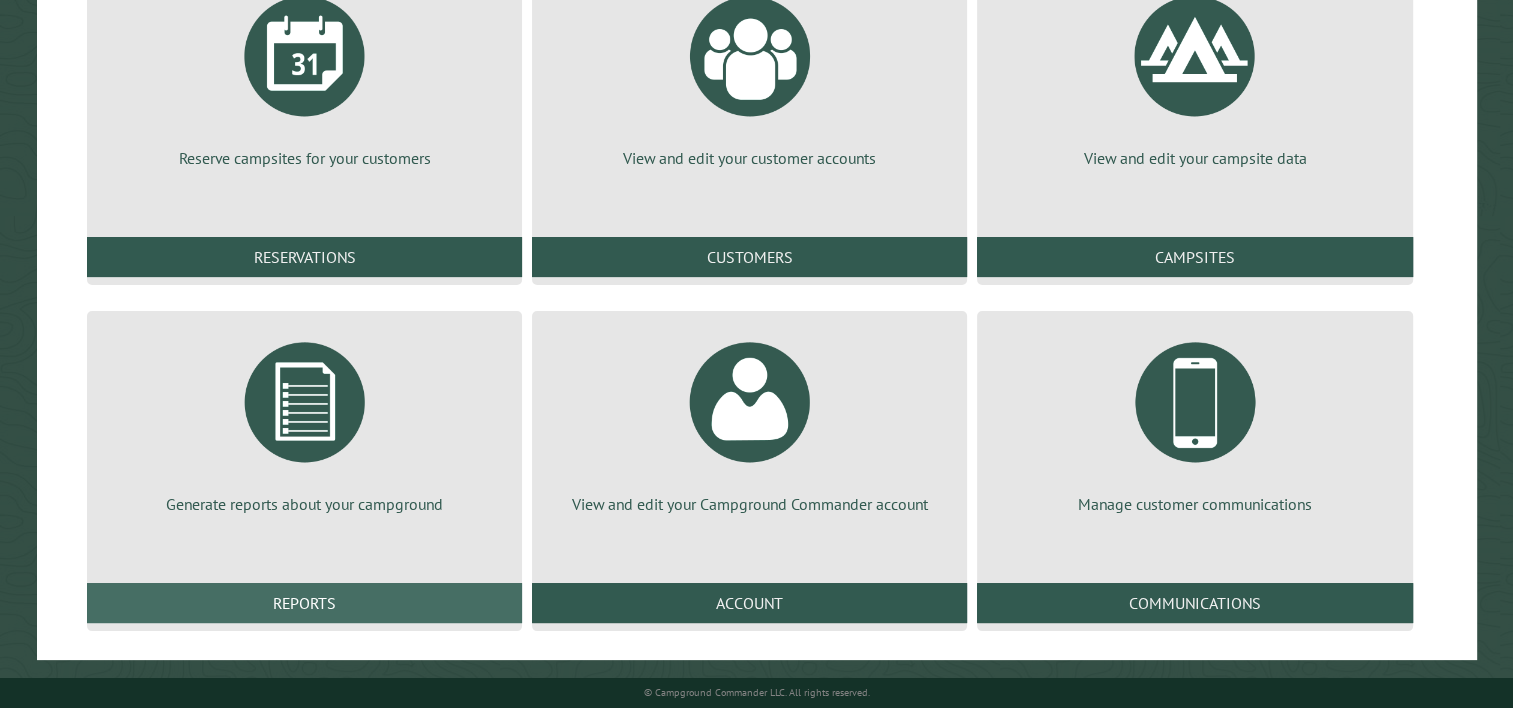 type on "**********" 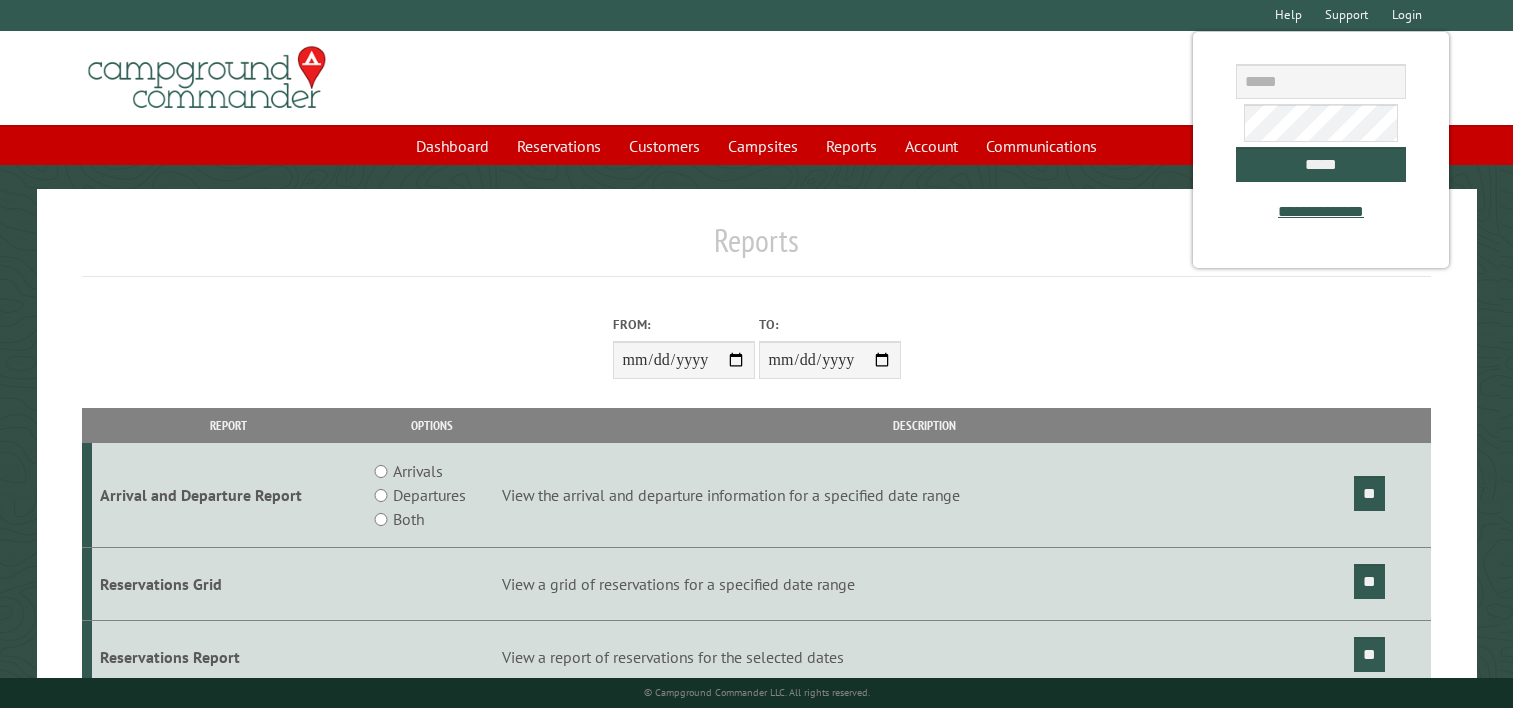 scroll, scrollTop: 0, scrollLeft: 0, axis: both 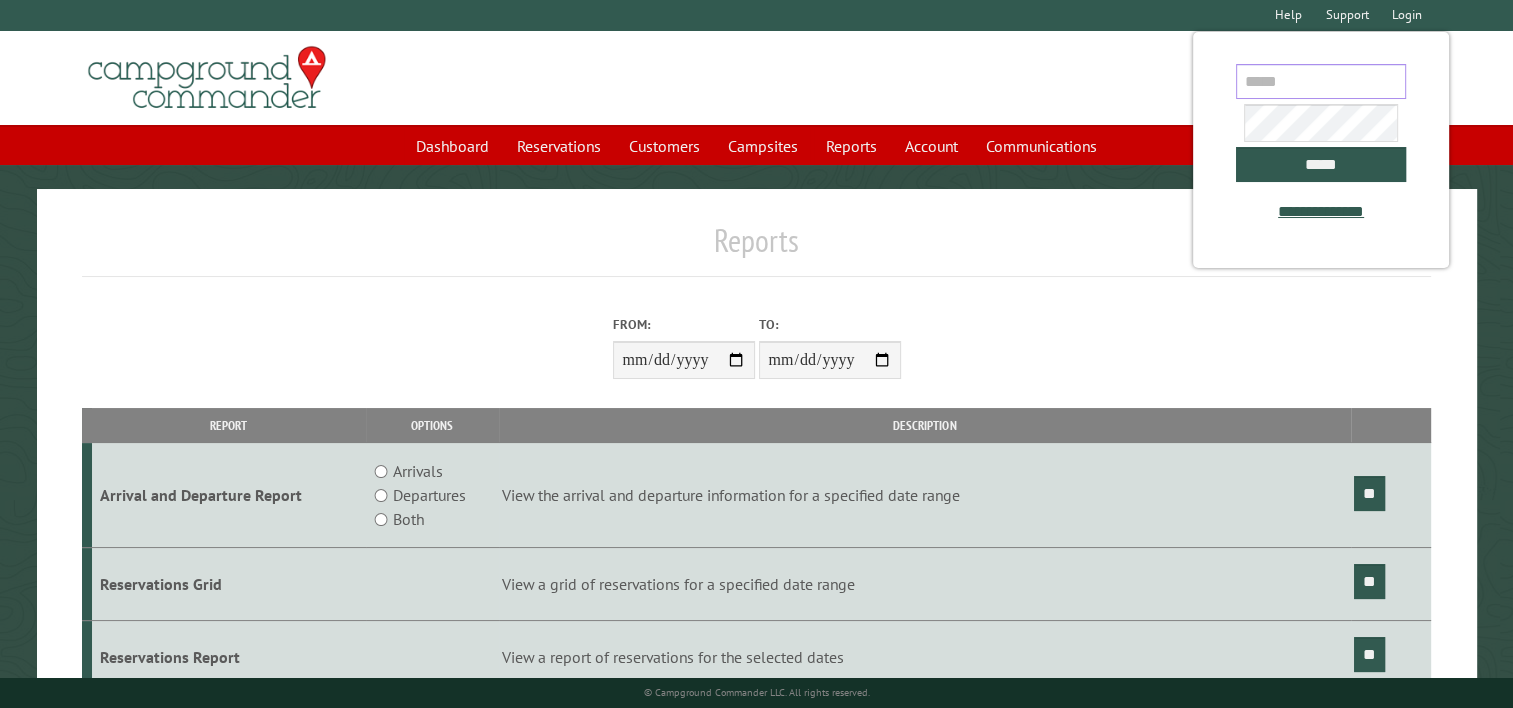 type on "**********" 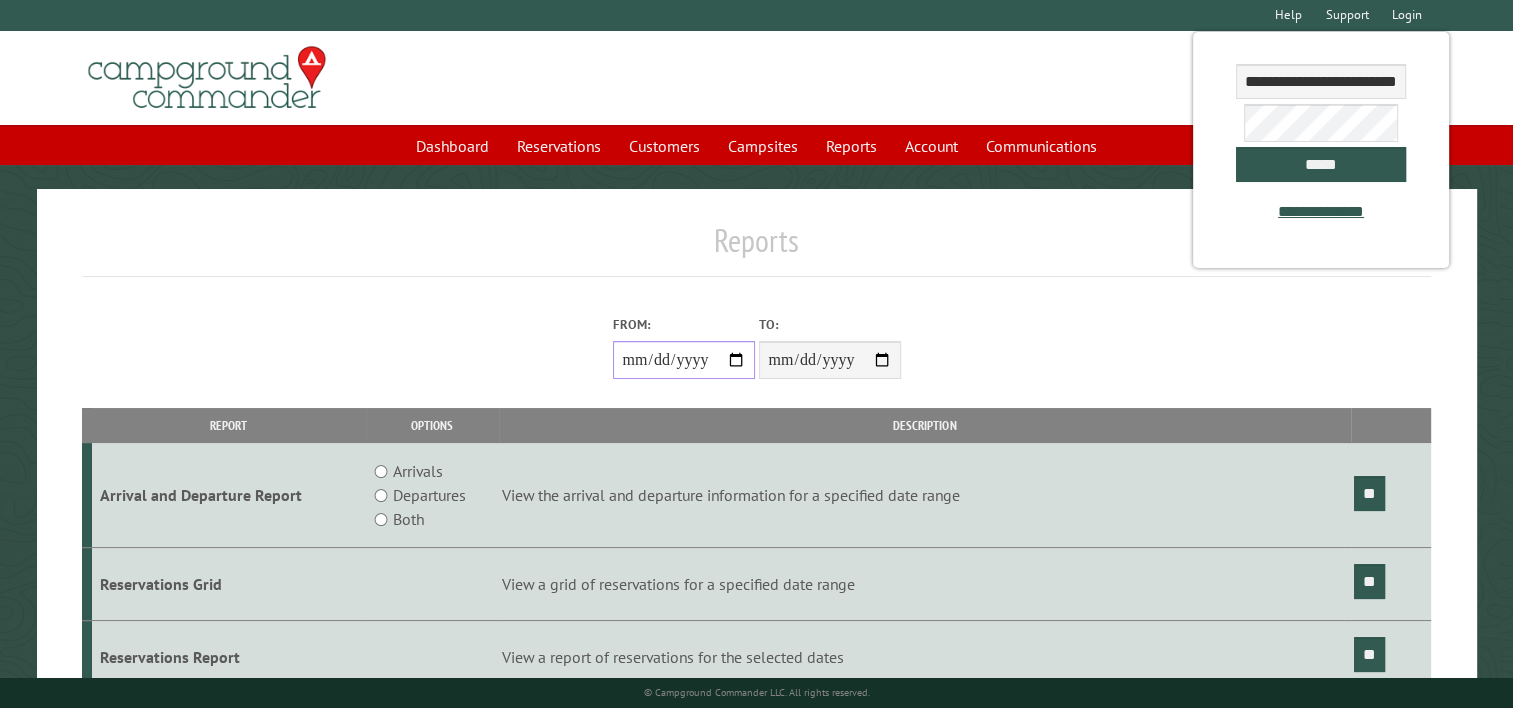 click on "**********" at bounding box center [684, 360] 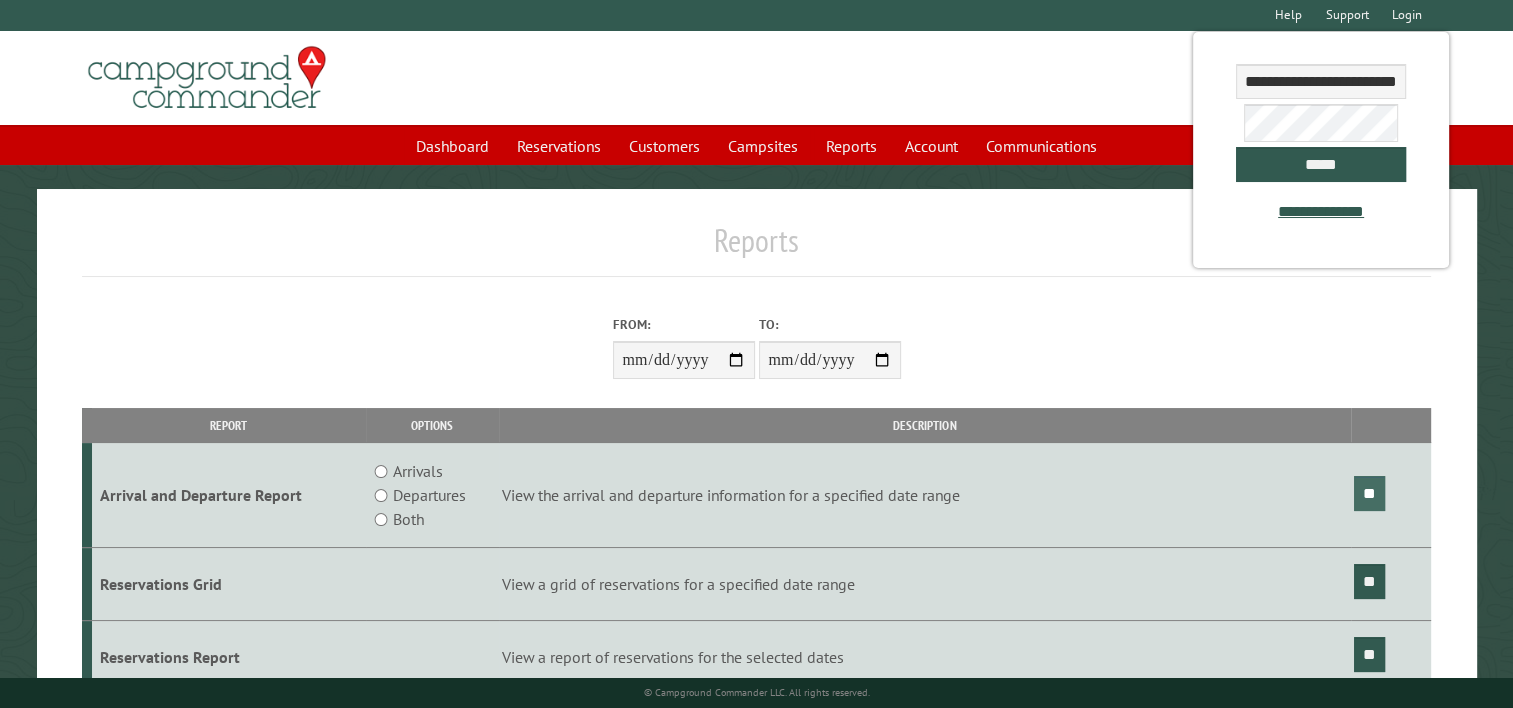 click on "**" at bounding box center (1369, 493) 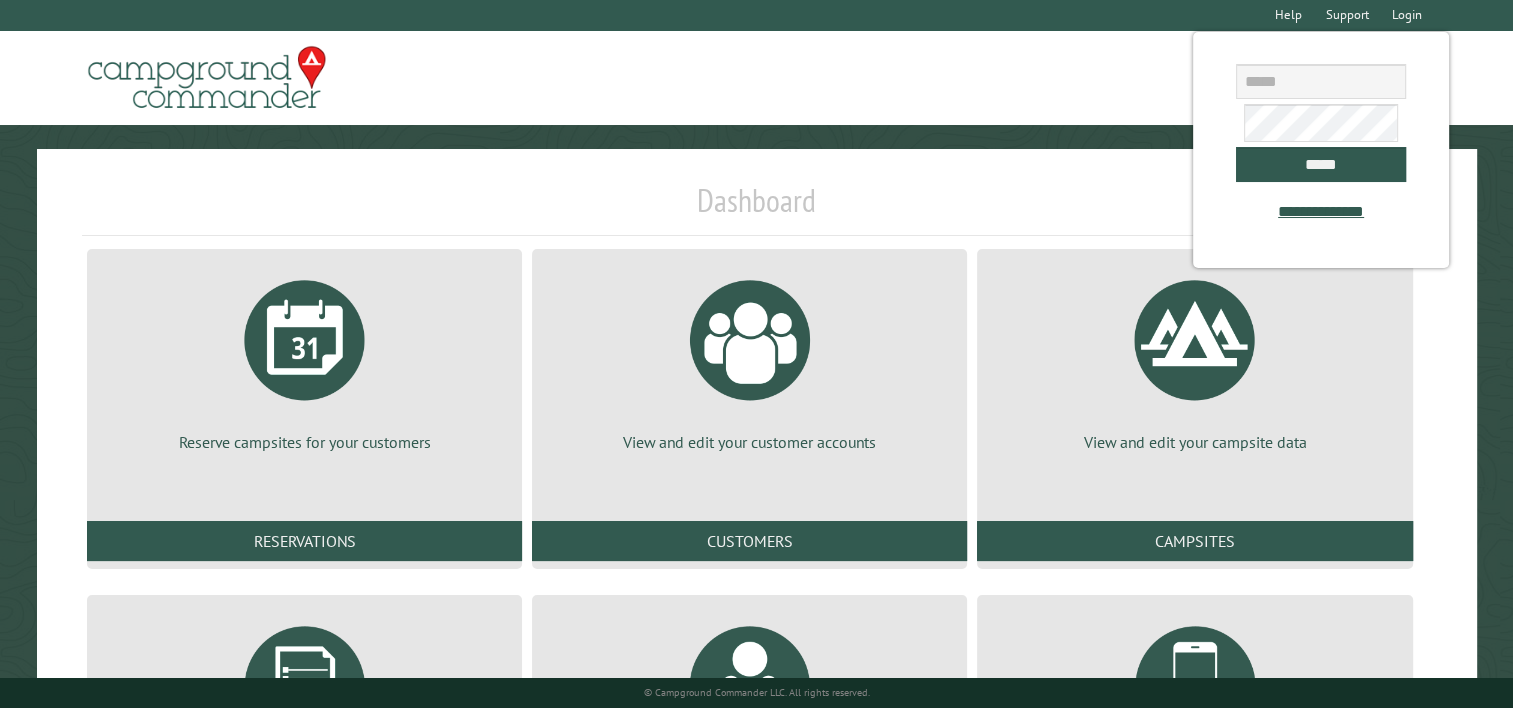 scroll, scrollTop: 284, scrollLeft: 0, axis: vertical 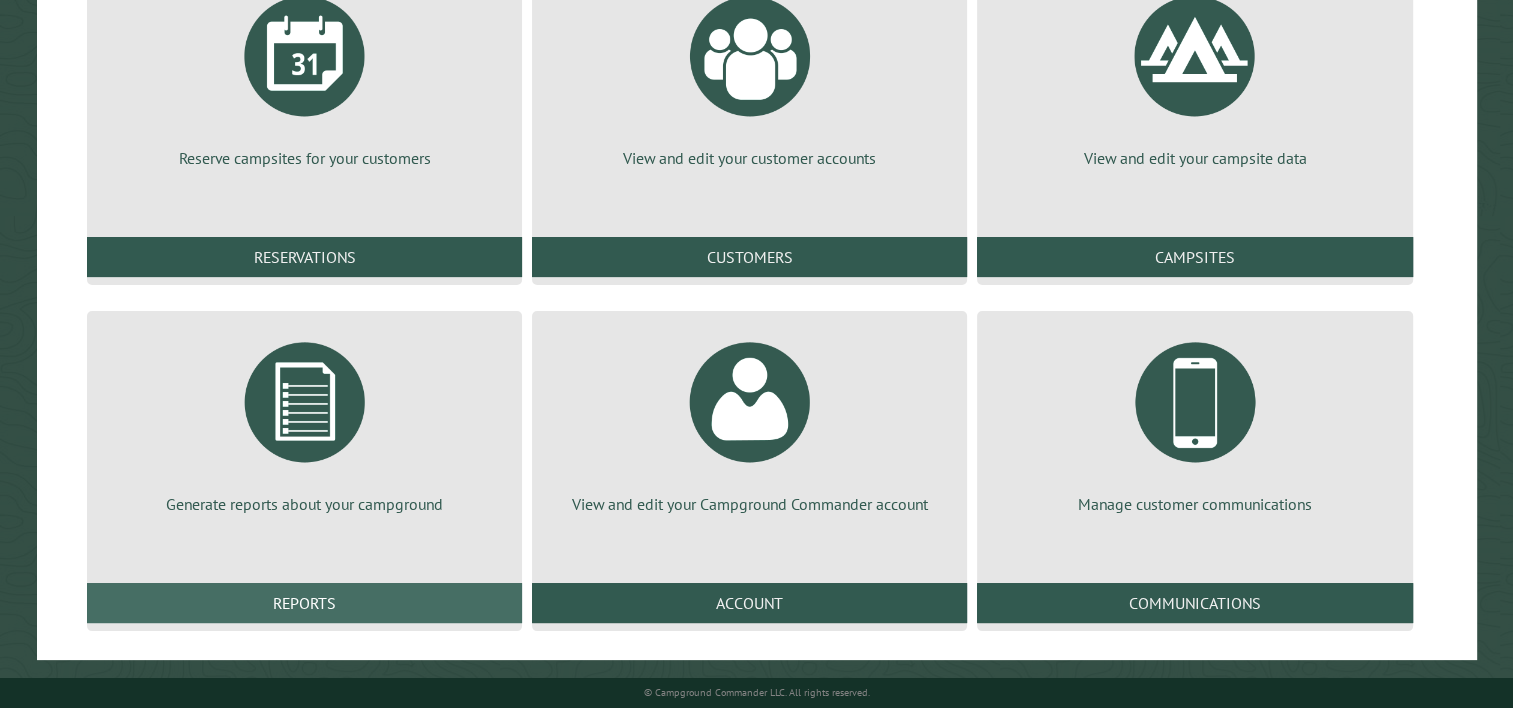 type on "**********" 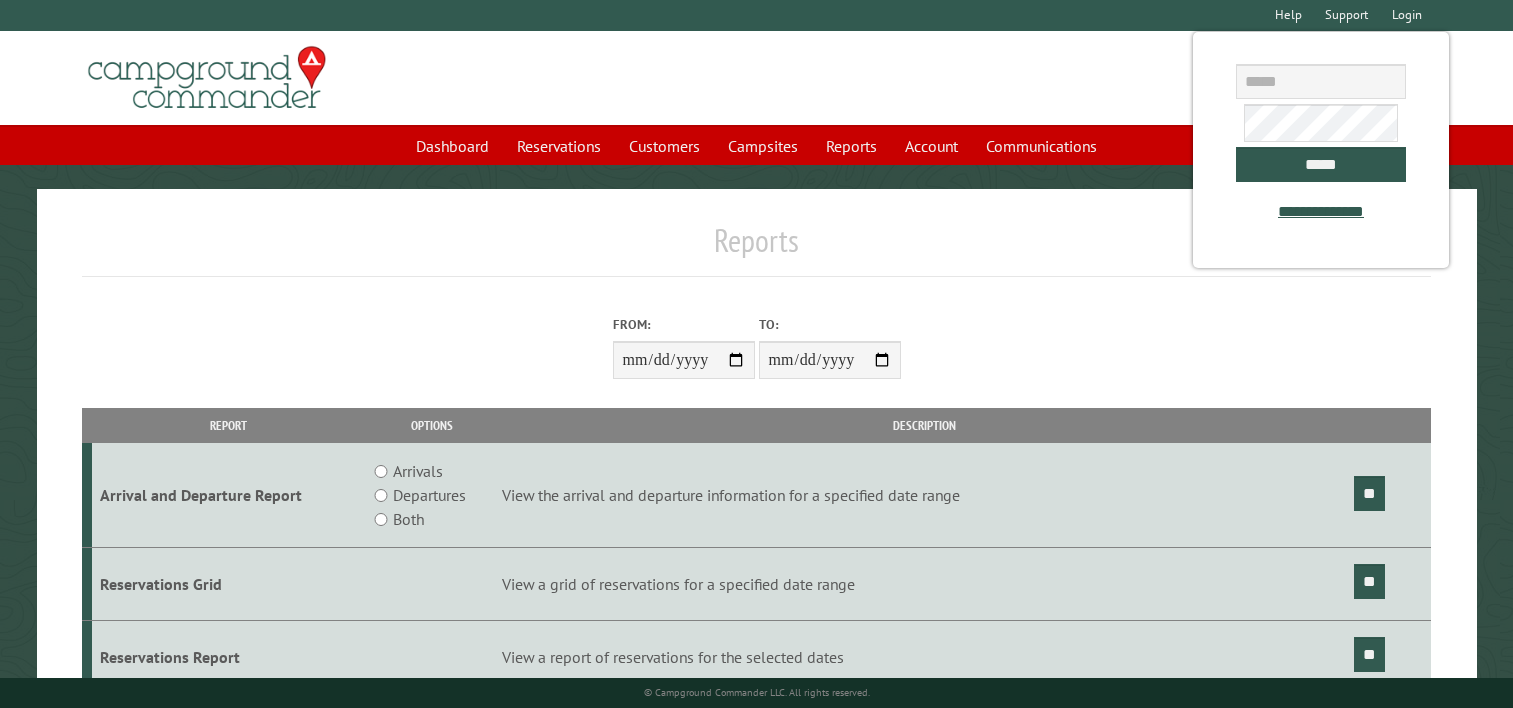 scroll, scrollTop: 0, scrollLeft: 0, axis: both 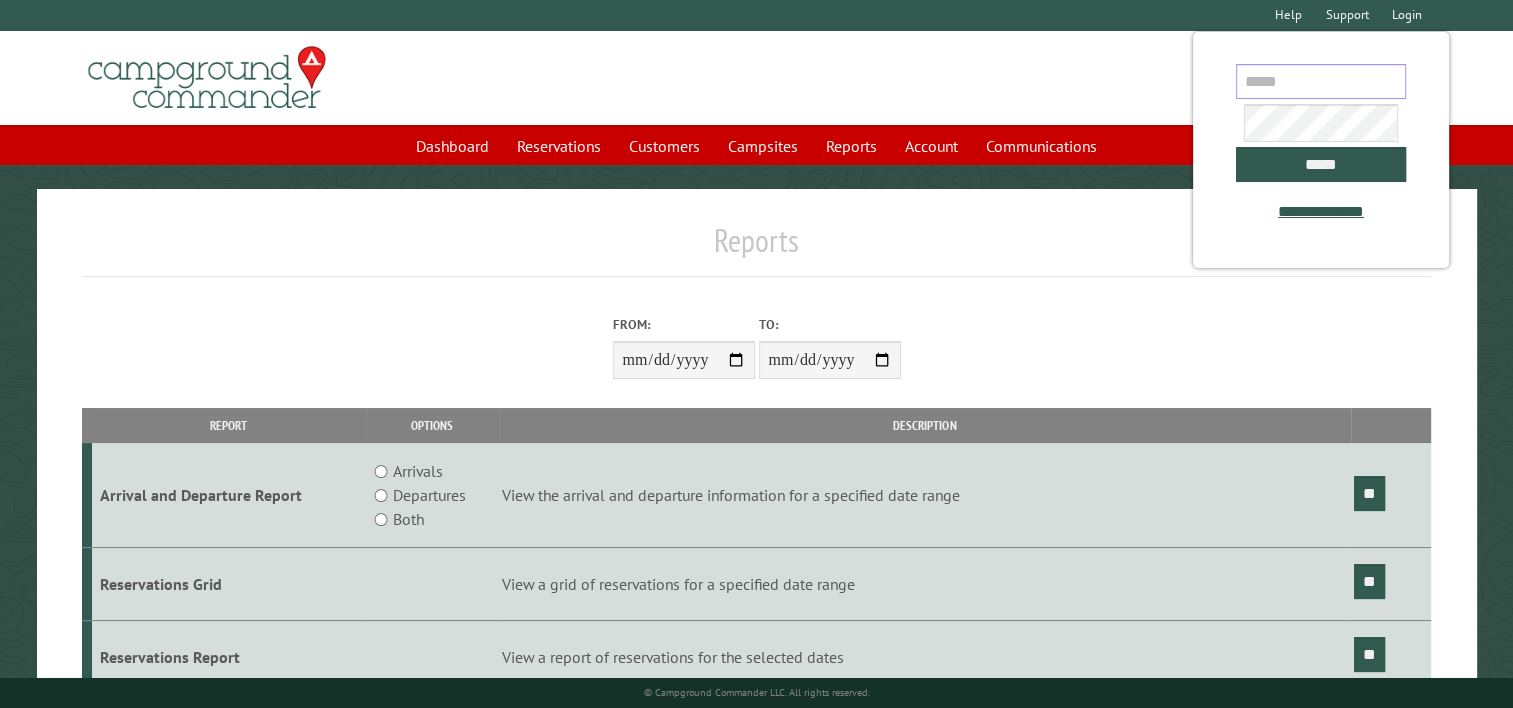 type on "**********" 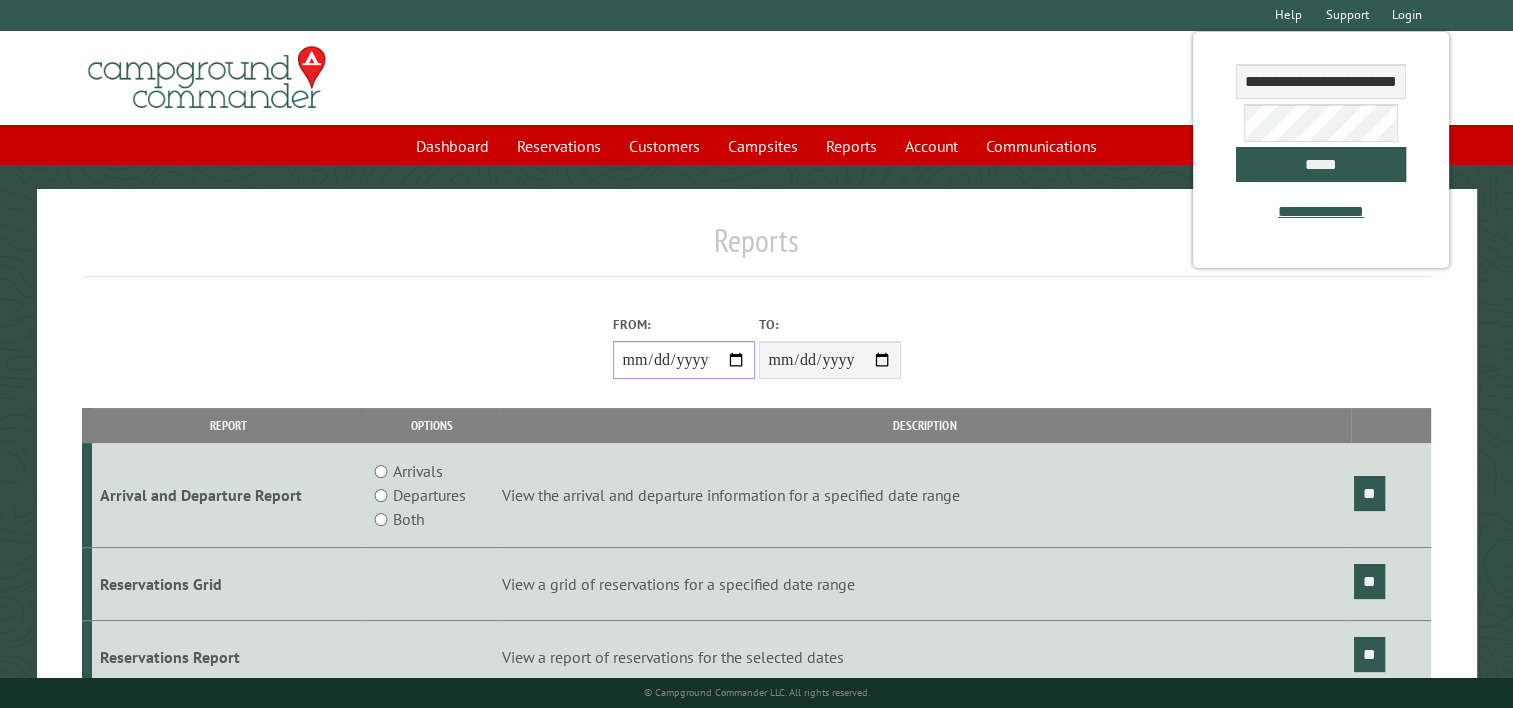 click on "**********" at bounding box center (684, 360) 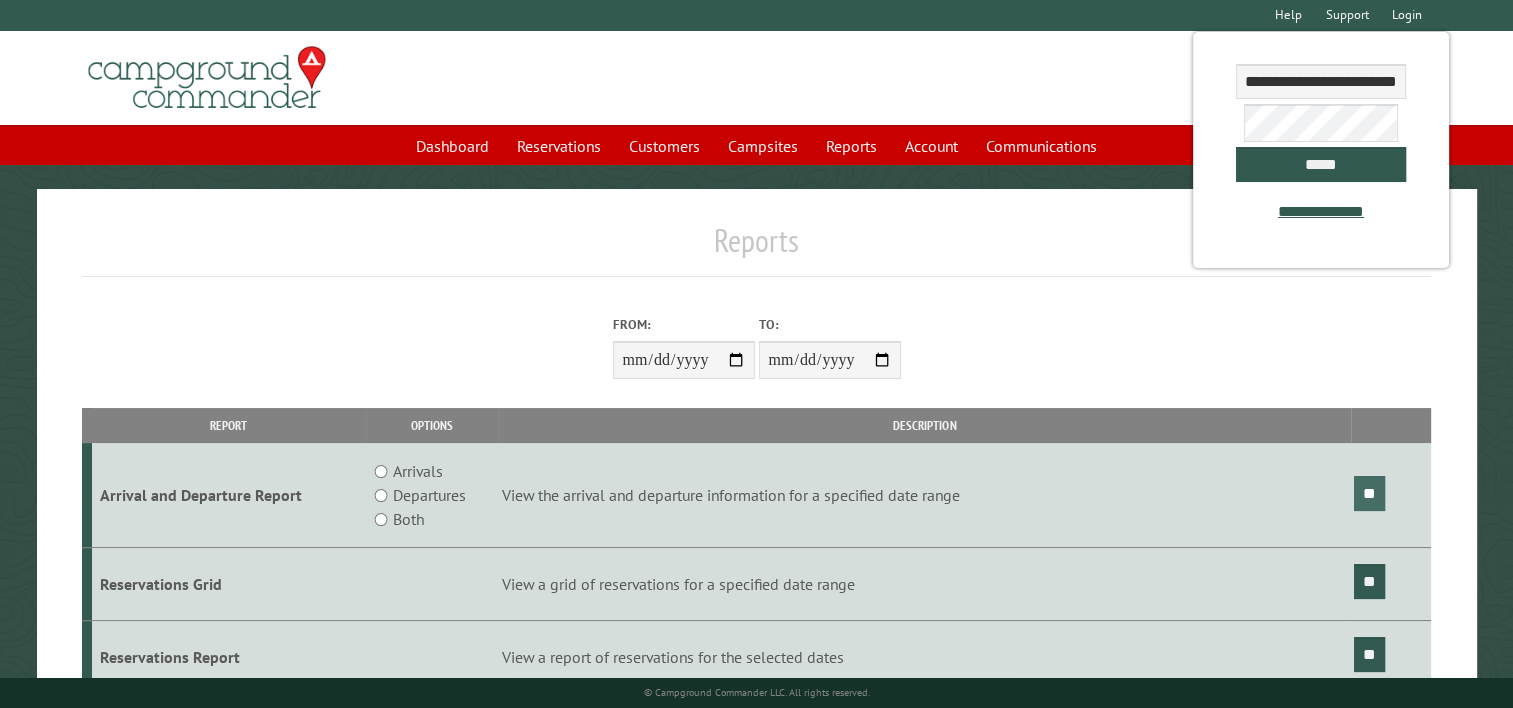 click on "**" at bounding box center (1369, 493) 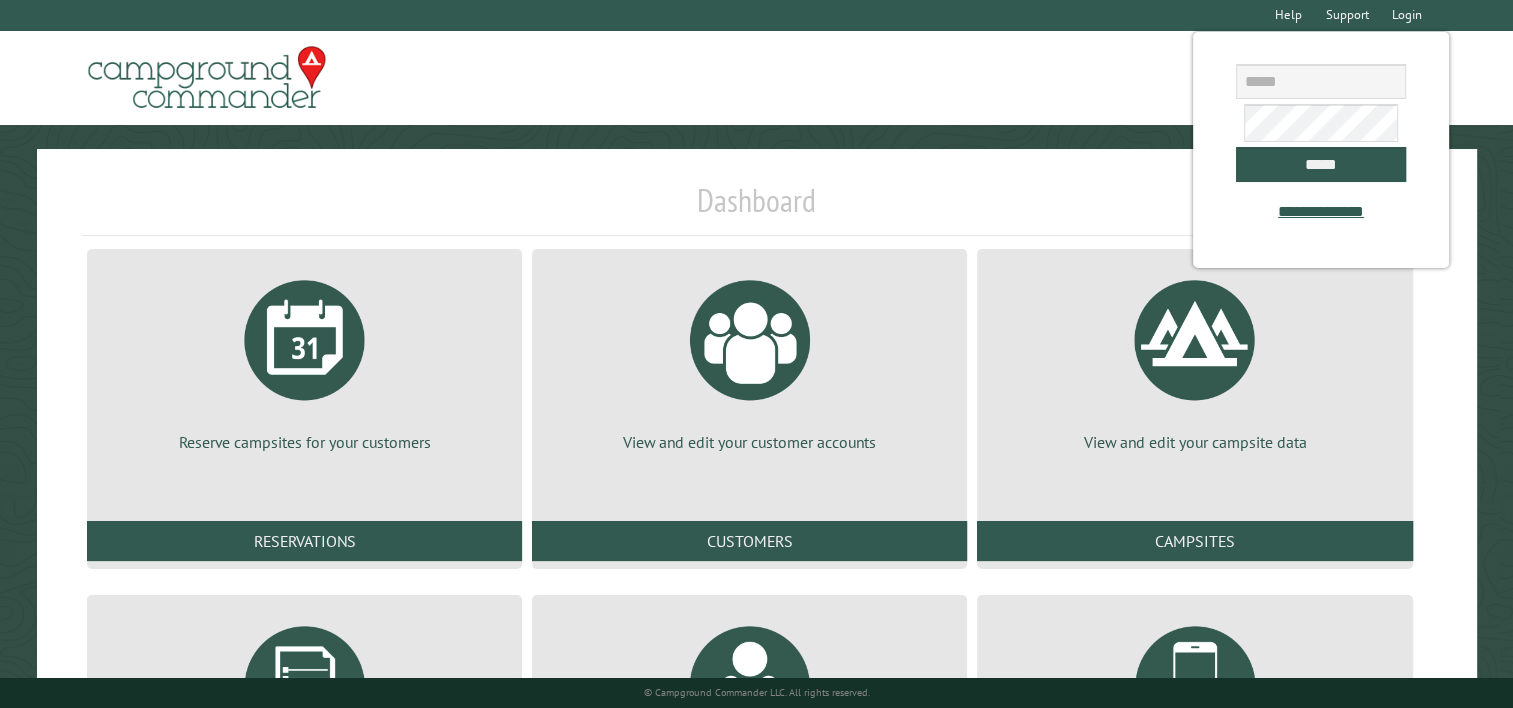 scroll, scrollTop: 284, scrollLeft: 0, axis: vertical 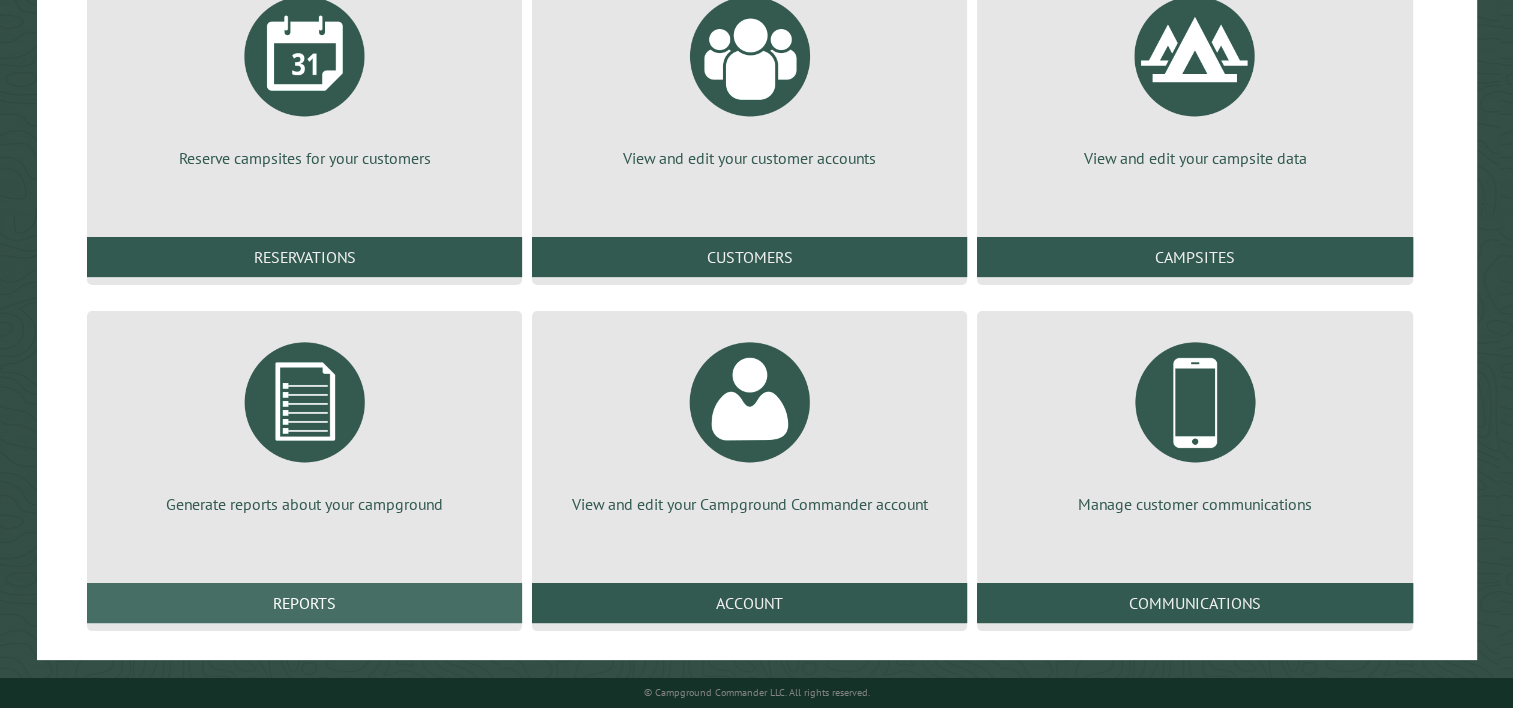 type on "**********" 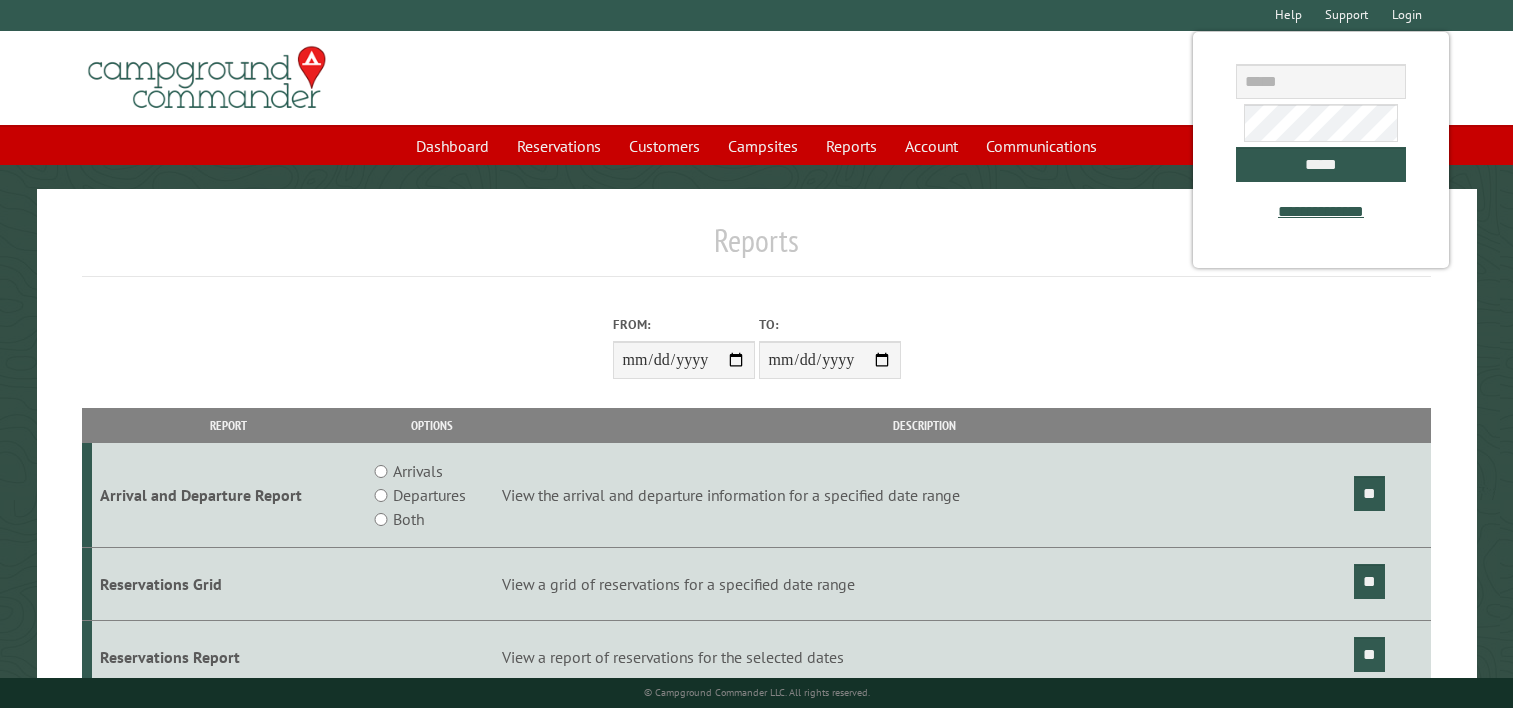 scroll, scrollTop: 0, scrollLeft: 0, axis: both 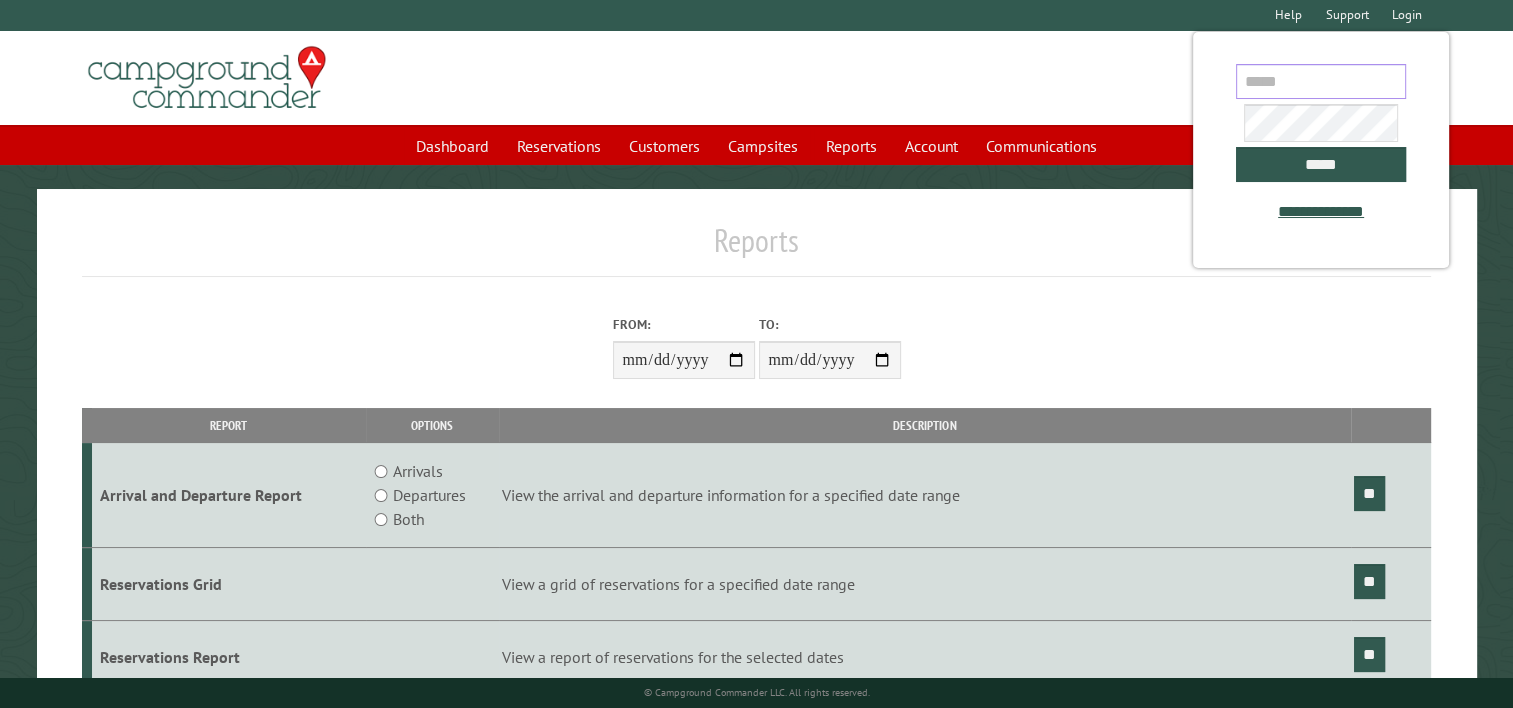 type on "**********" 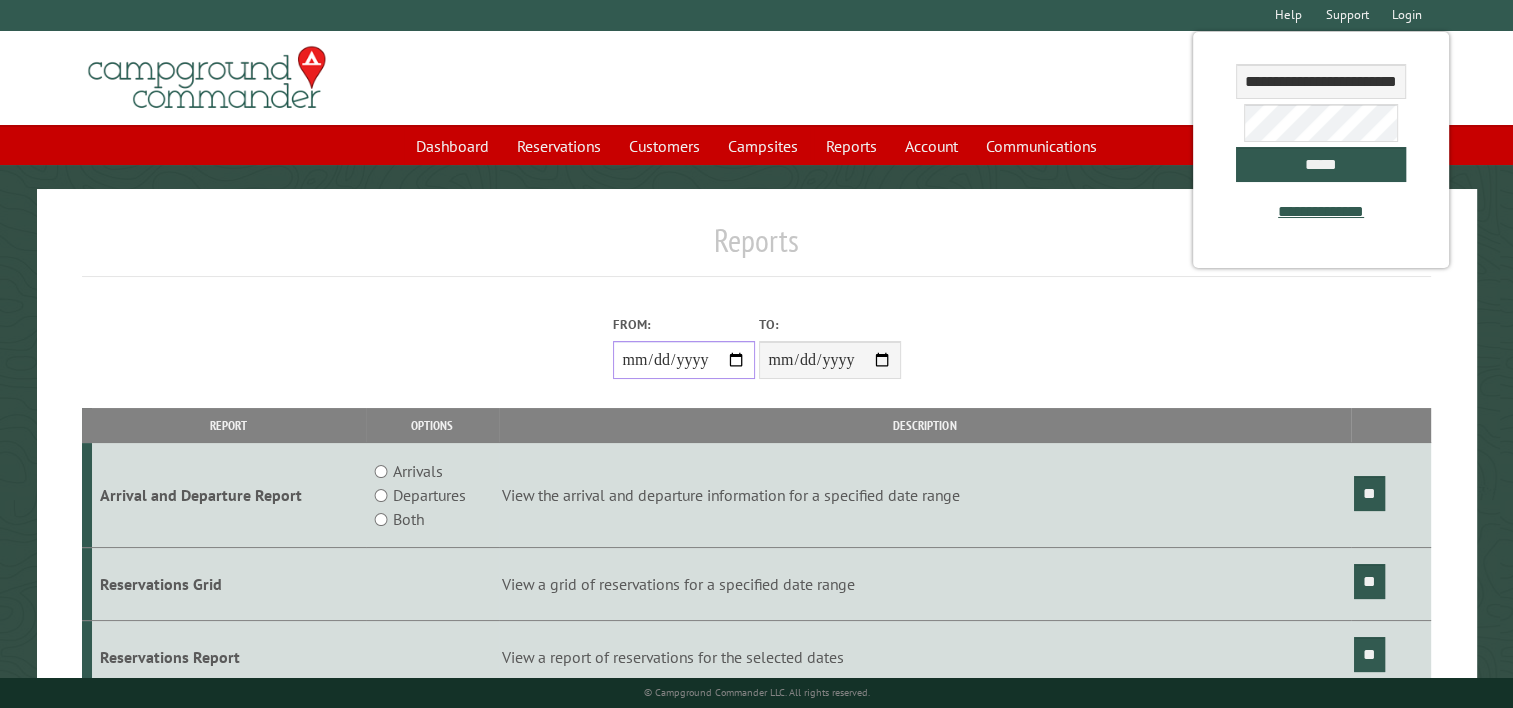 click on "**********" at bounding box center [684, 360] 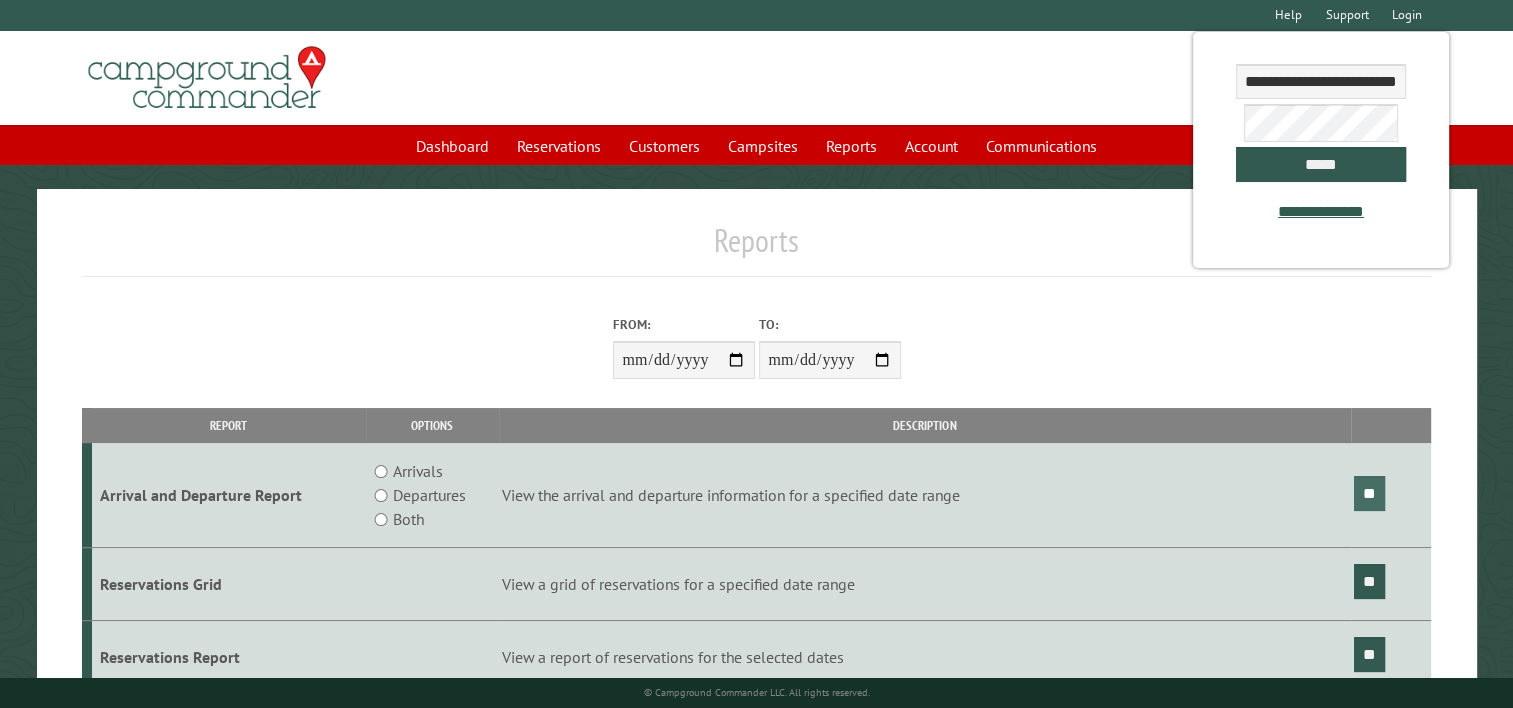 click on "**" at bounding box center [1369, 493] 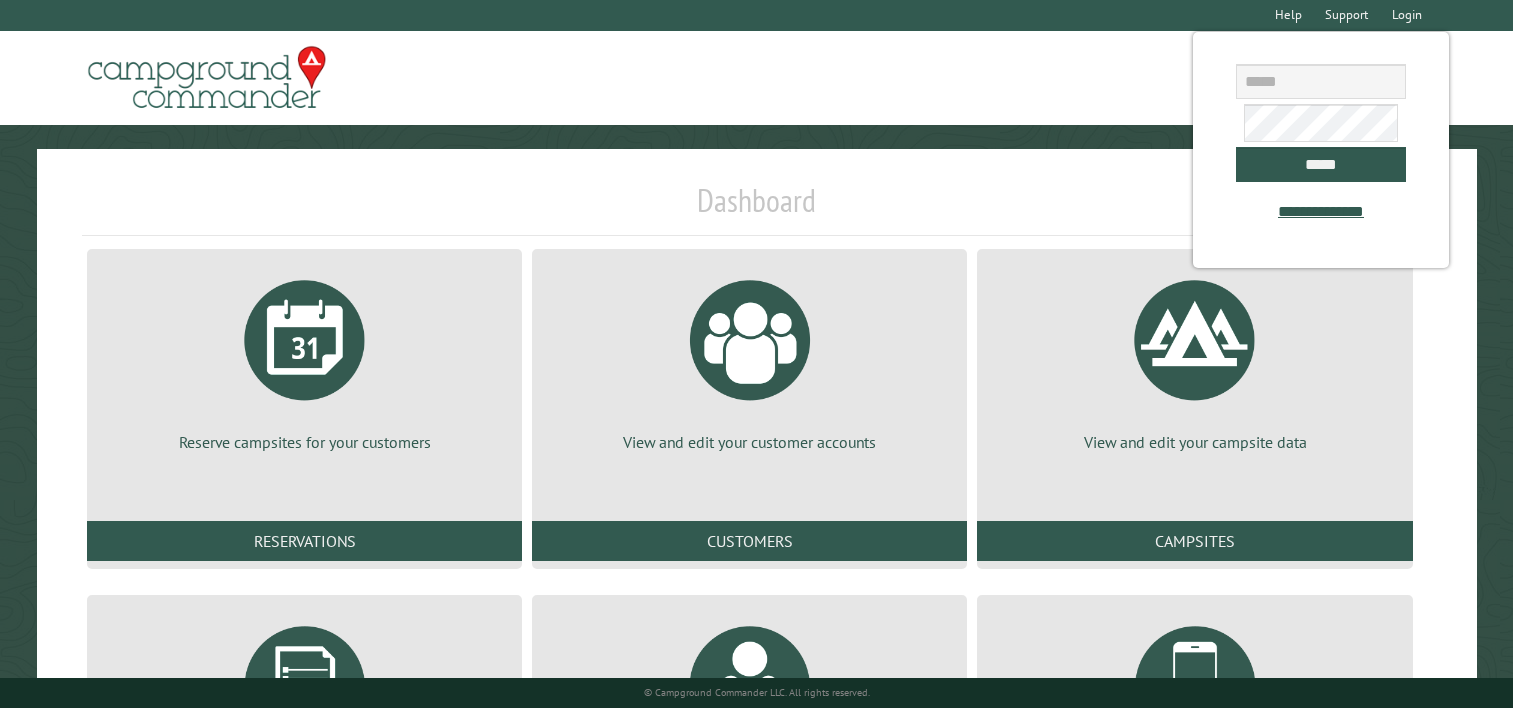 scroll, scrollTop: 0, scrollLeft: 0, axis: both 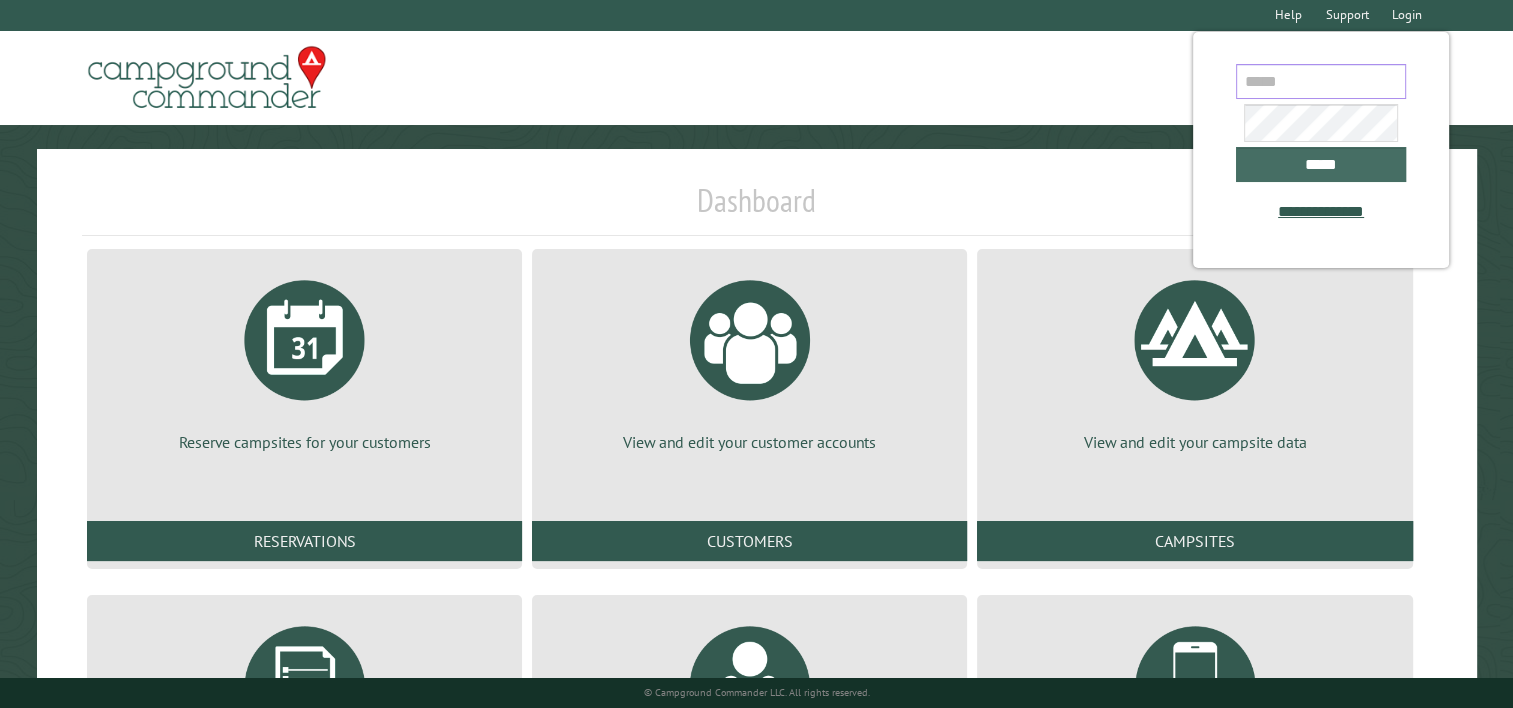 type on "**********" 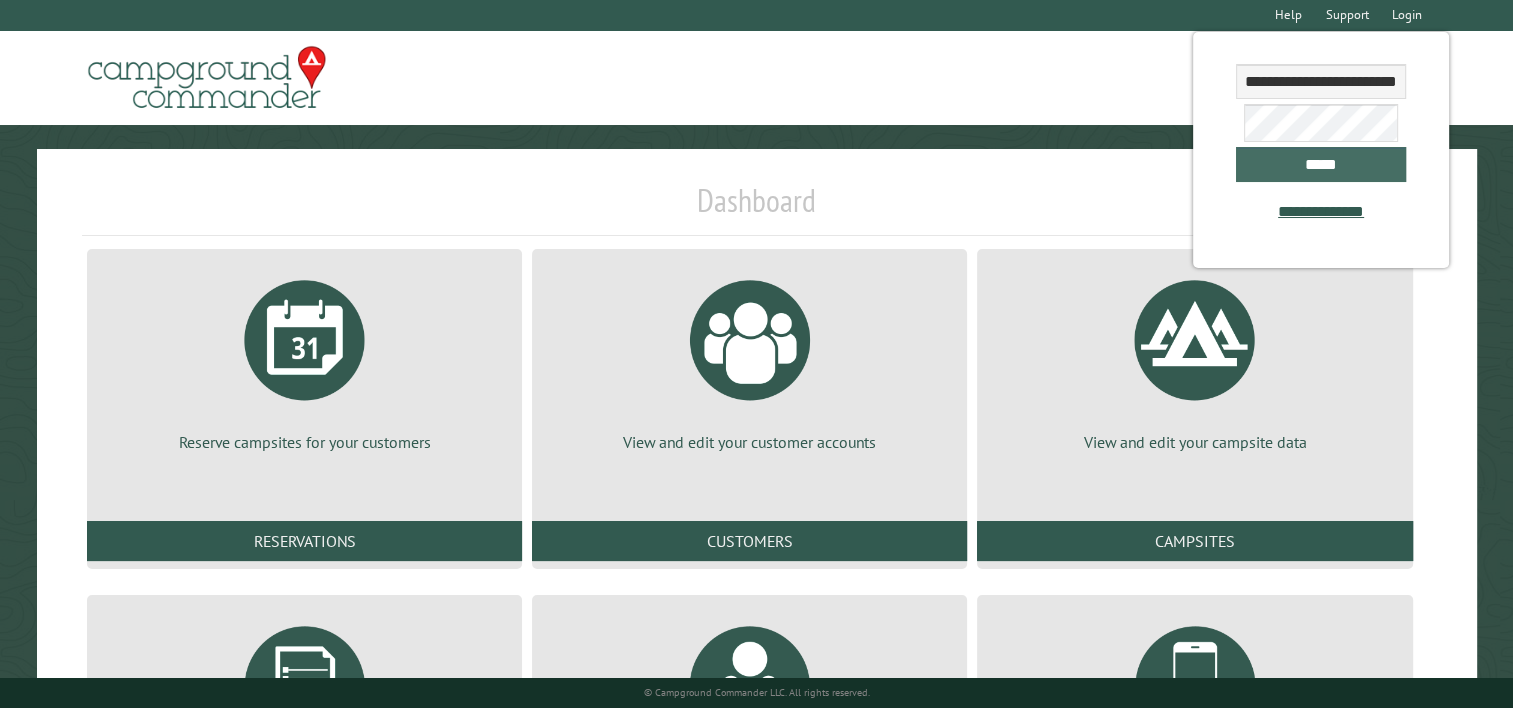 click on "*****" at bounding box center (1321, 164) 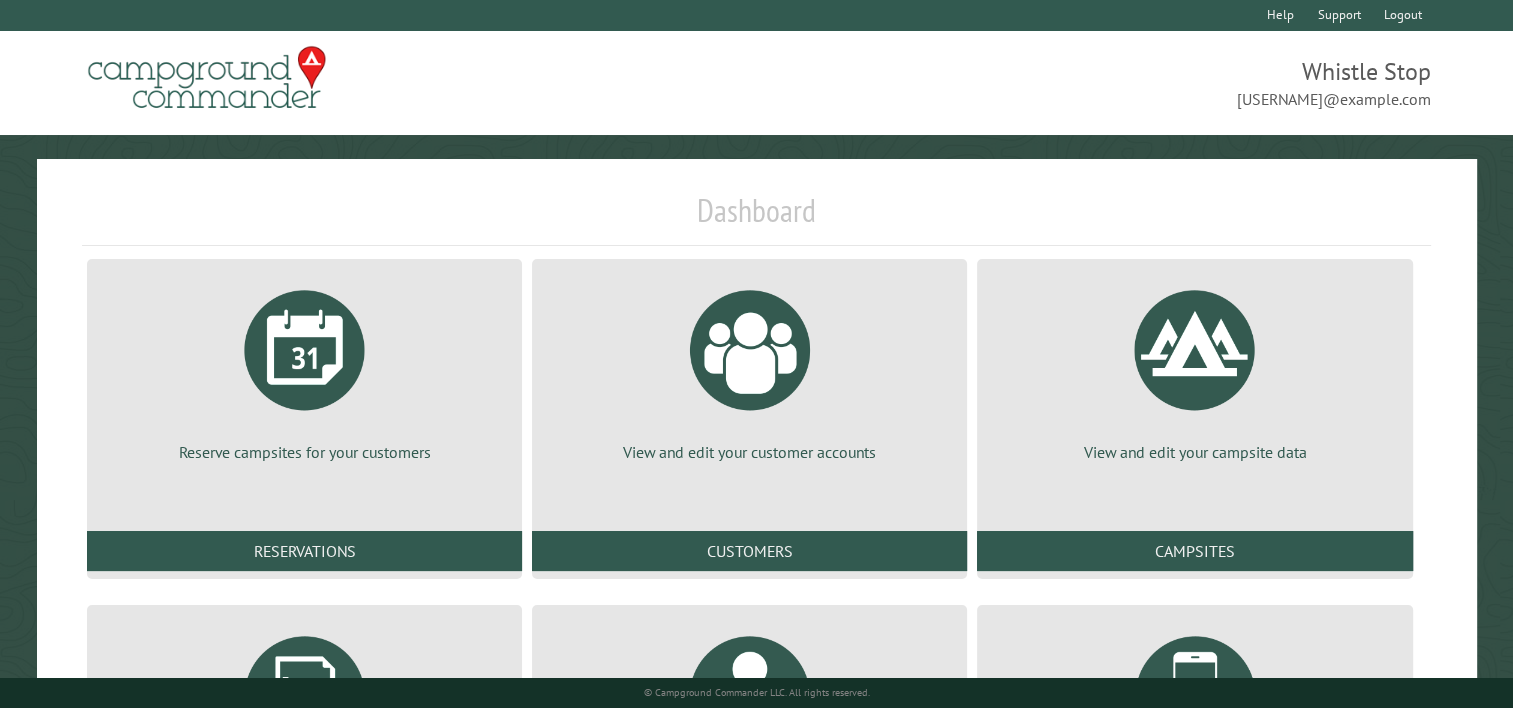 scroll, scrollTop: 293, scrollLeft: 0, axis: vertical 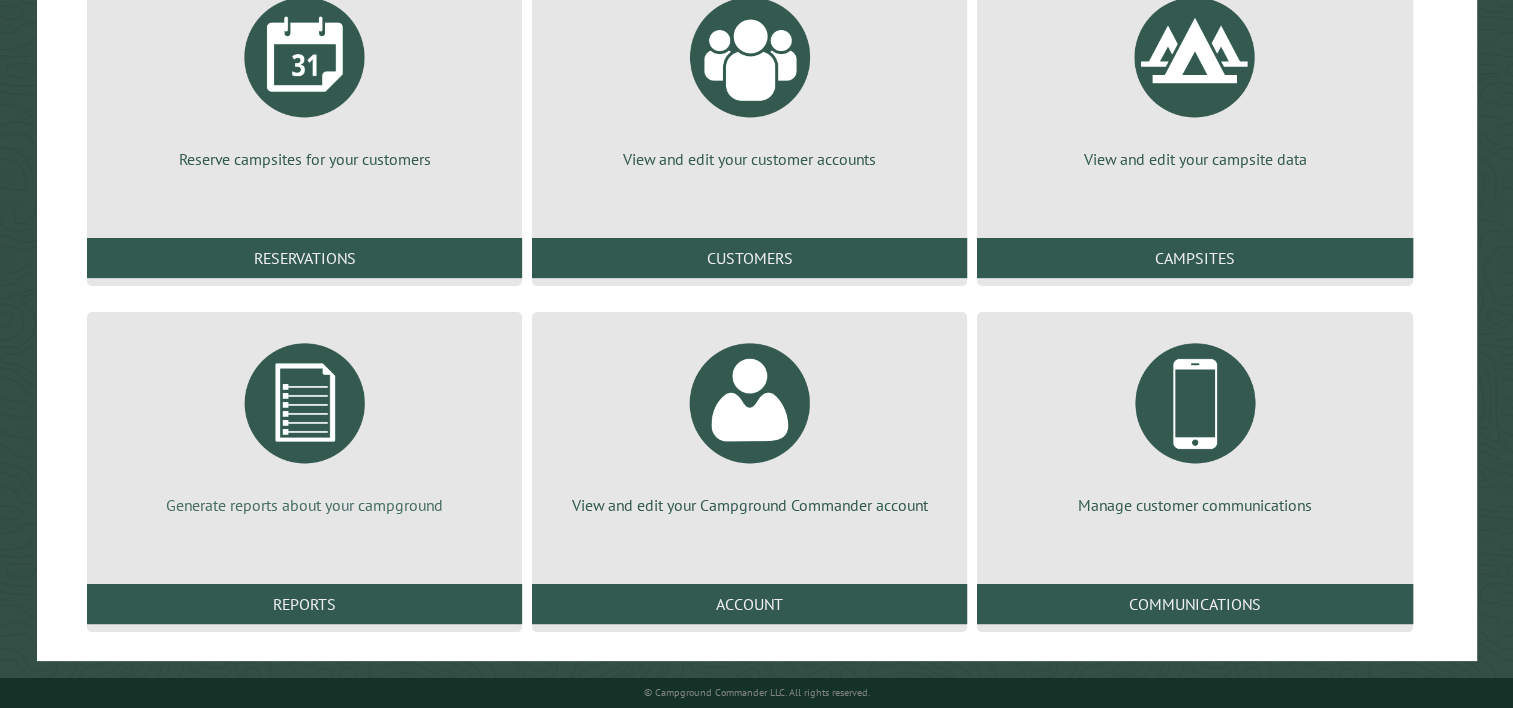 click on "Generate reports about your campground" at bounding box center (304, 505) 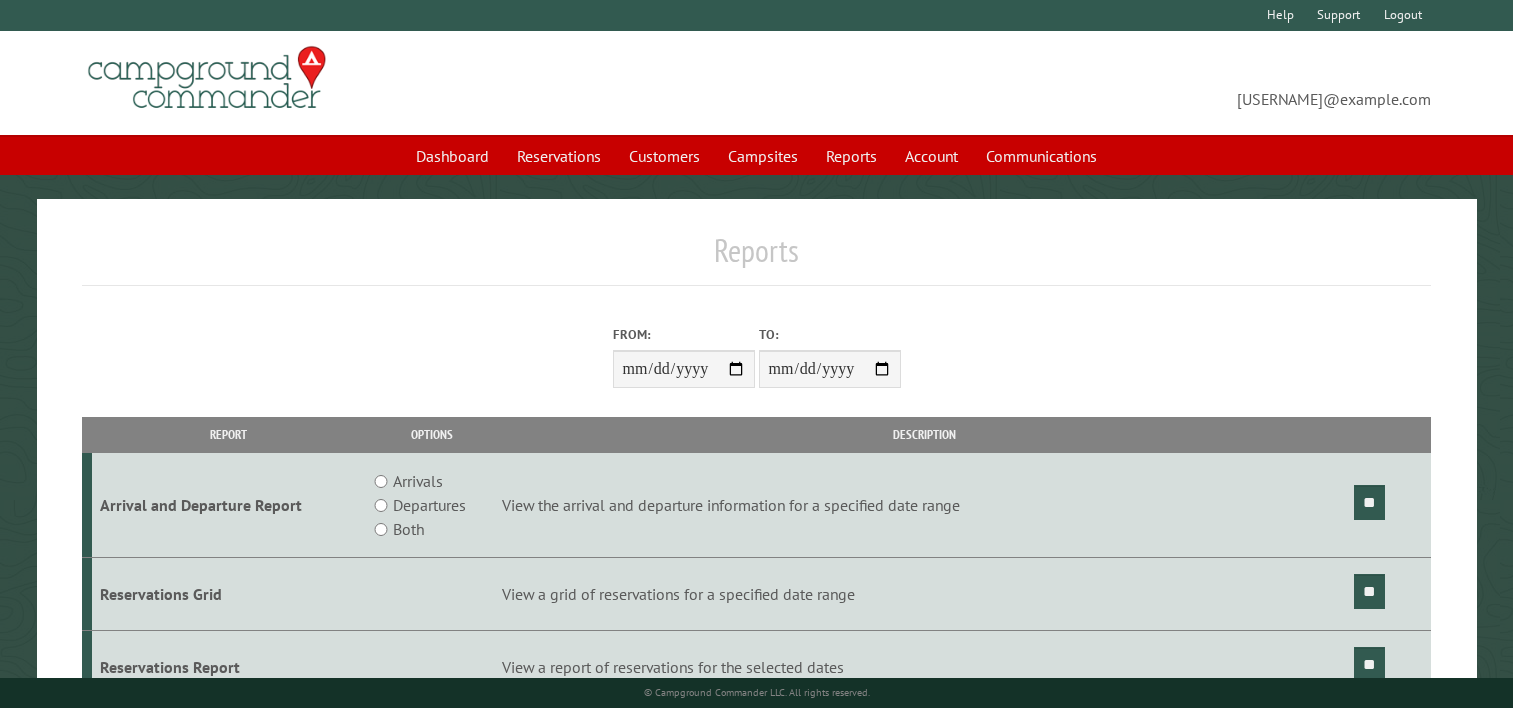 scroll, scrollTop: 0, scrollLeft: 0, axis: both 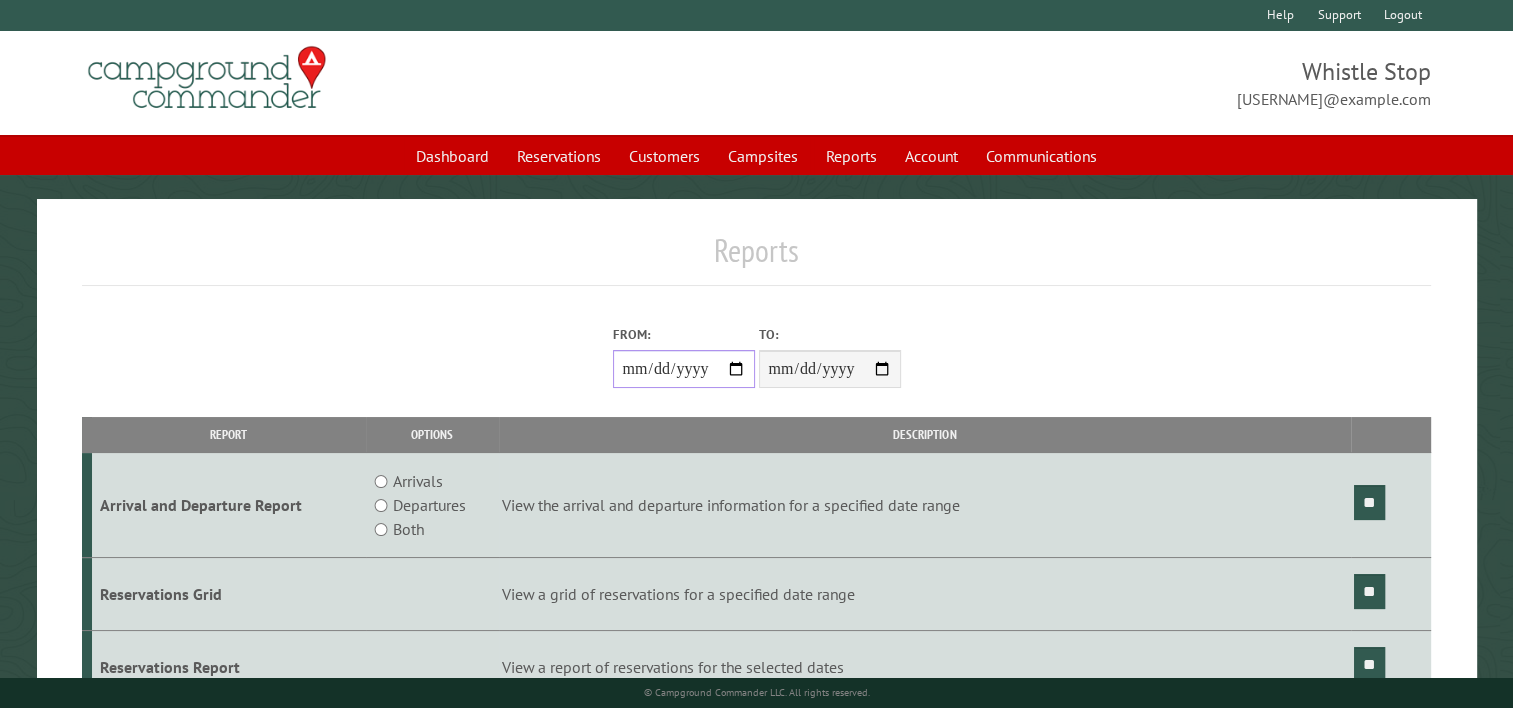 click on "From:" at bounding box center (684, 369) 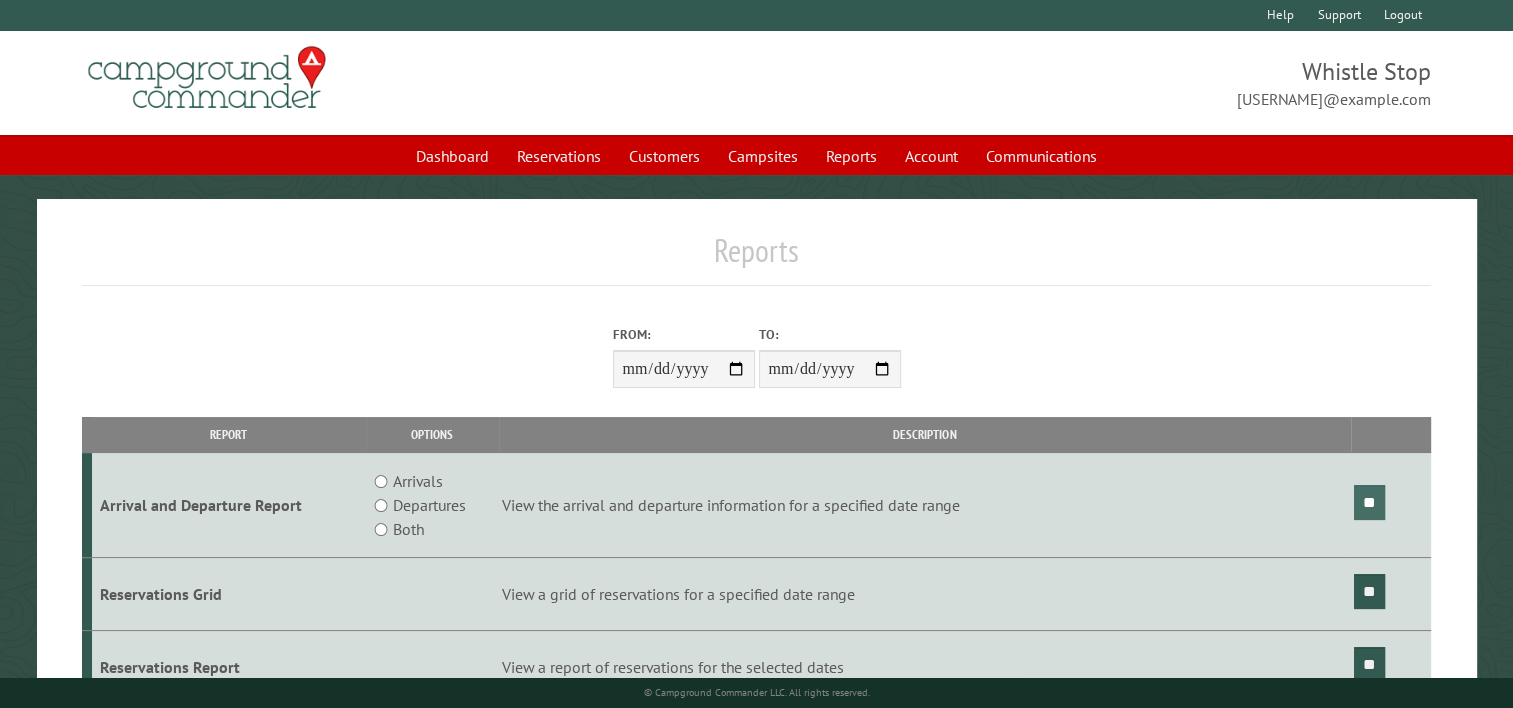 click on "**" at bounding box center (1369, 502) 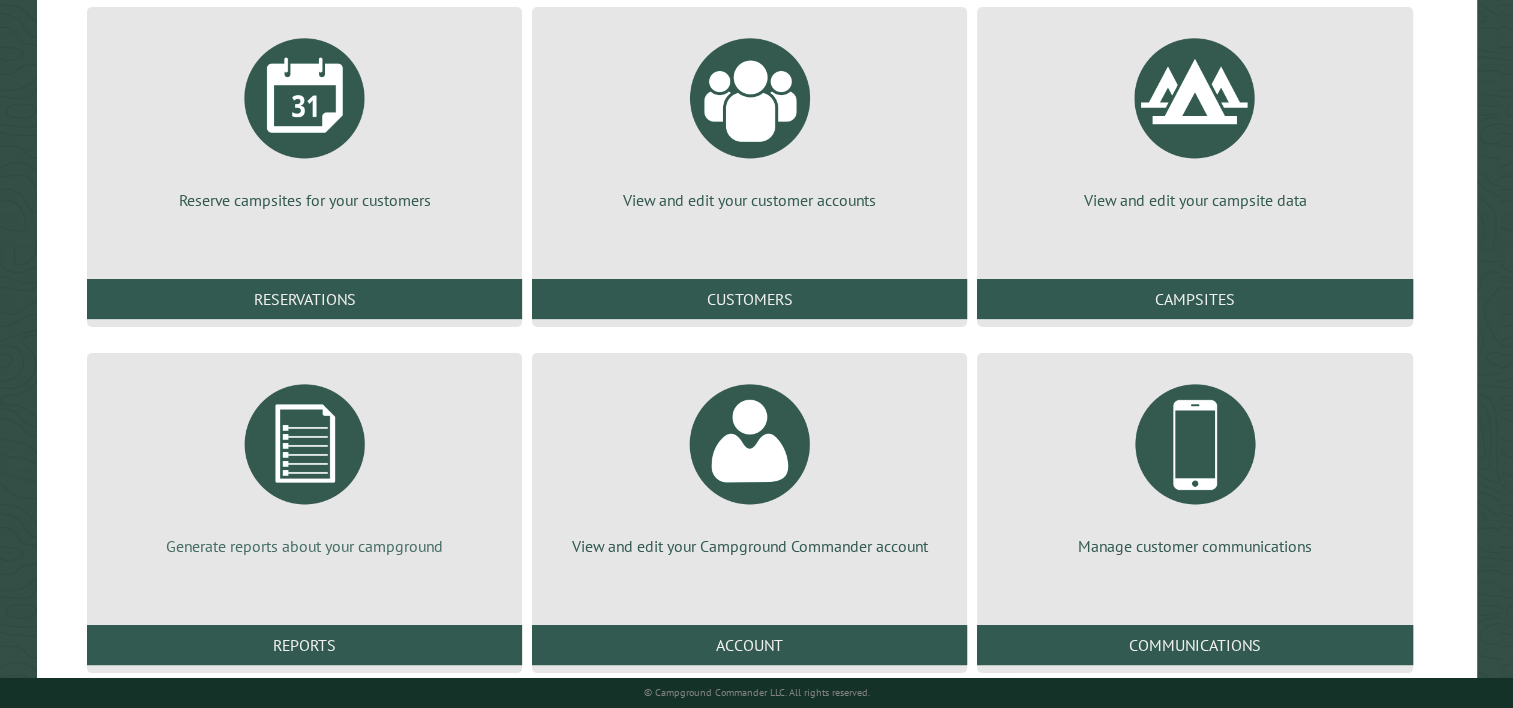 scroll, scrollTop: 293, scrollLeft: 0, axis: vertical 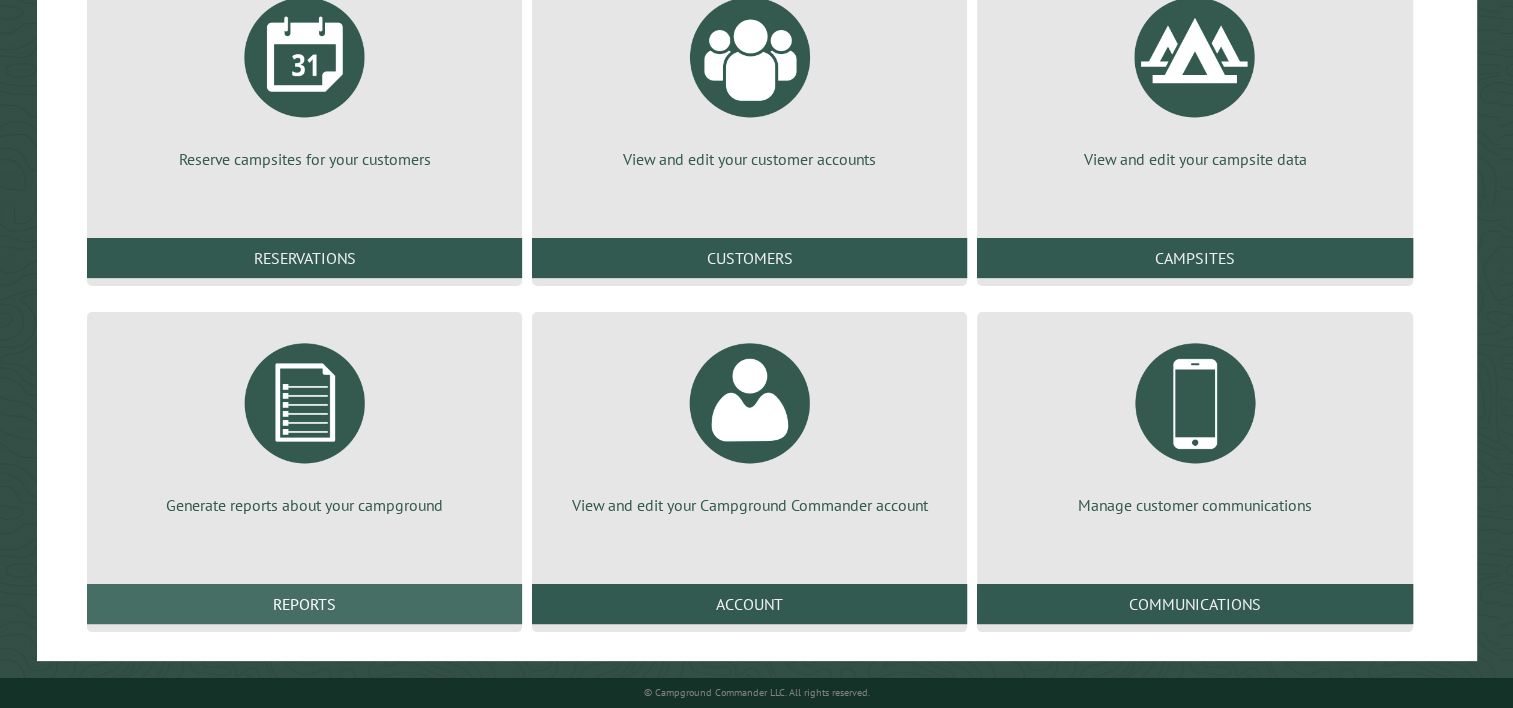 click on "Reports" at bounding box center (304, 604) 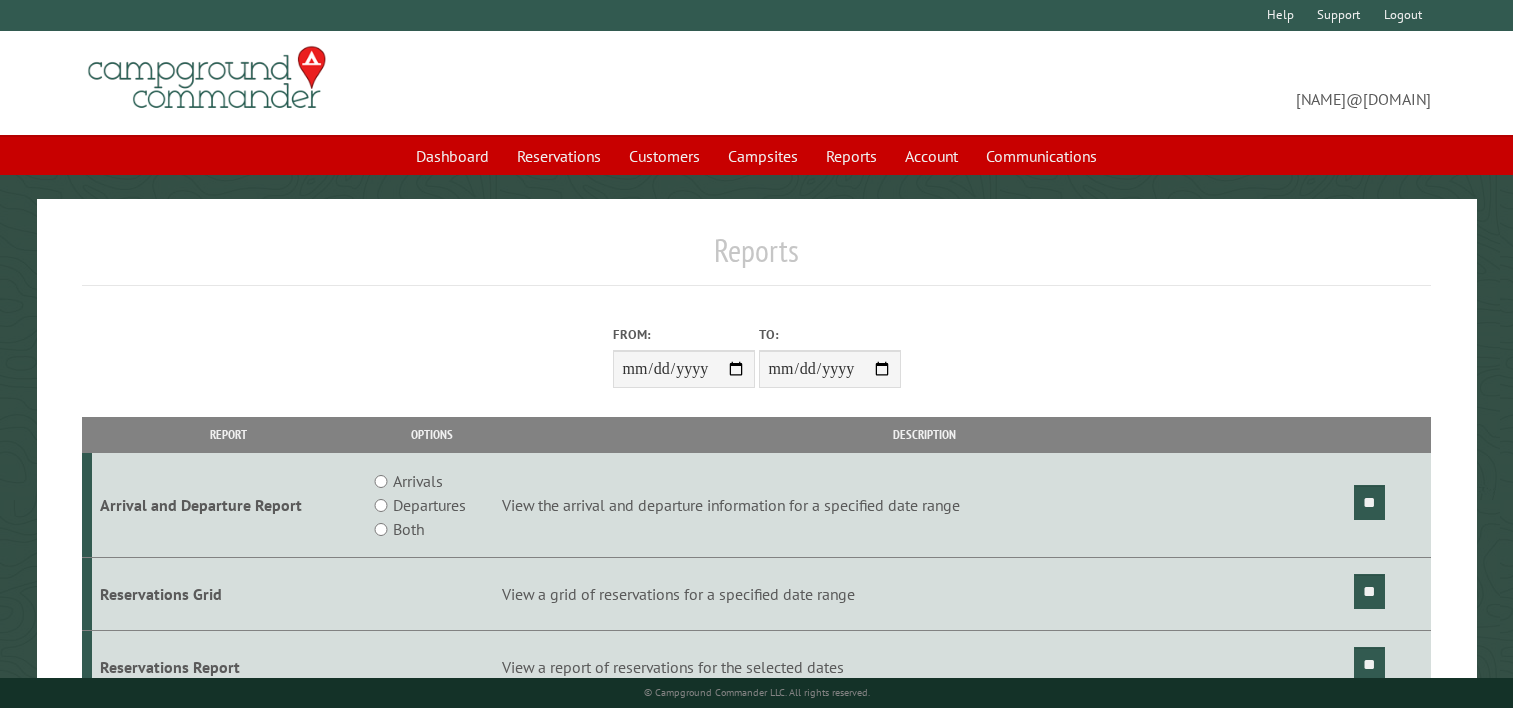 scroll, scrollTop: 0, scrollLeft: 0, axis: both 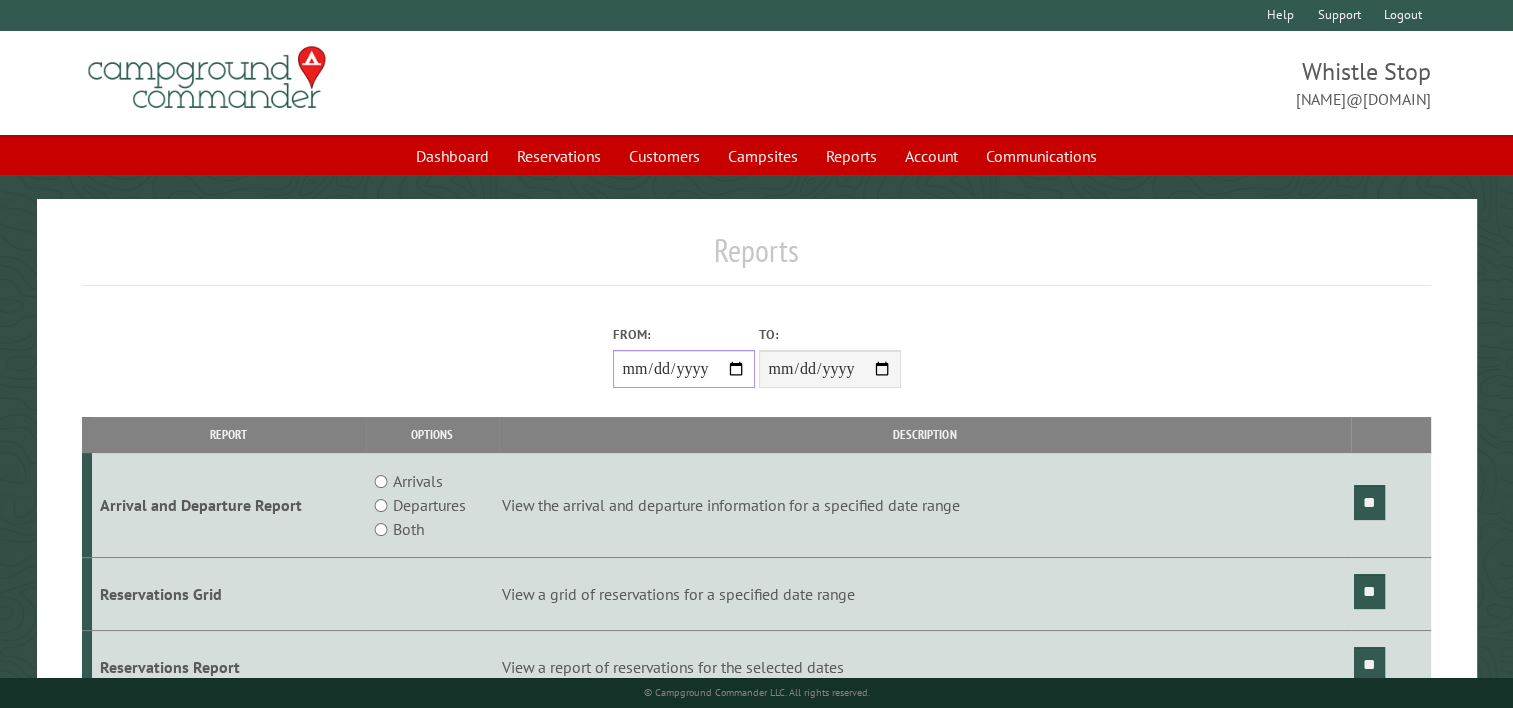 click on "From:" at bounding box center (684, 369) 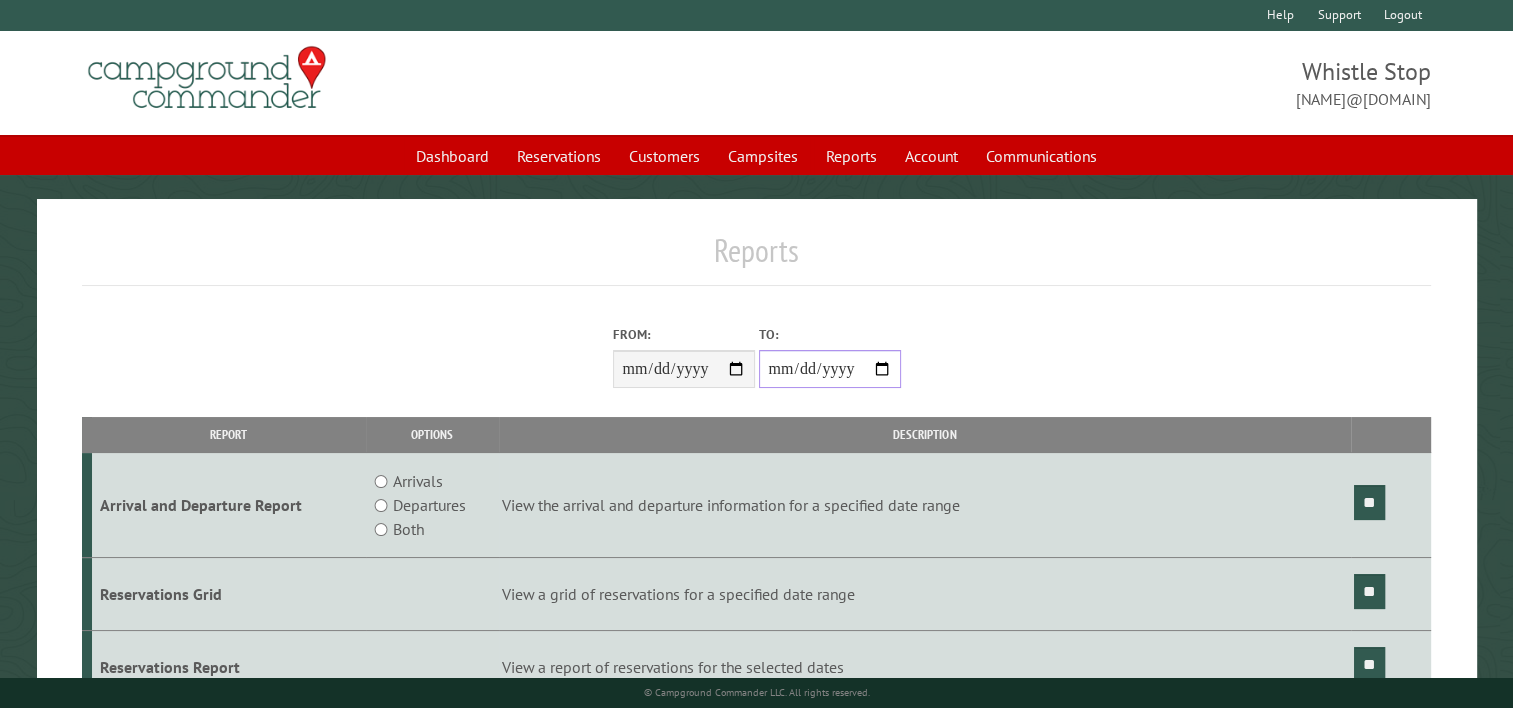 click on "**********" at bounding box center (830, 369) 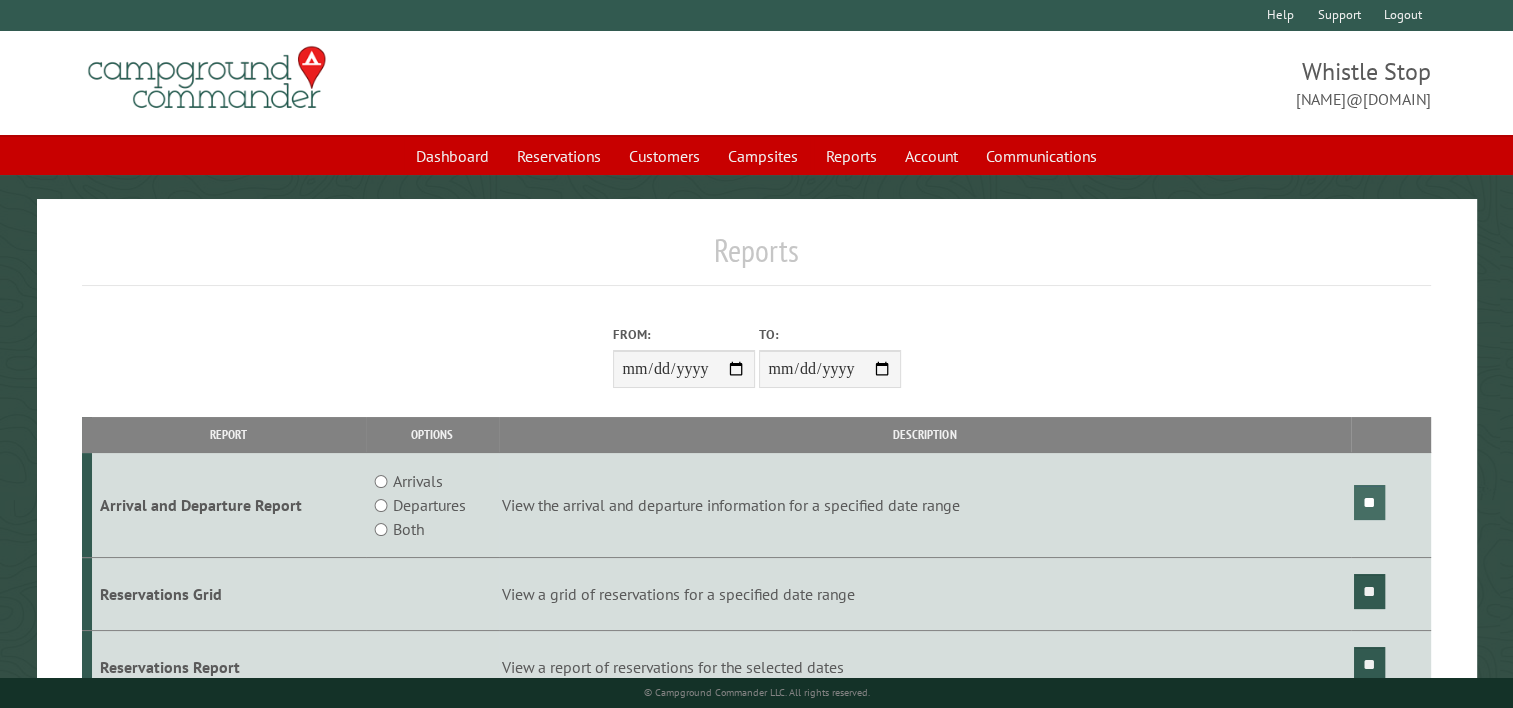 click on "**" at bounding box center [1369, 502] 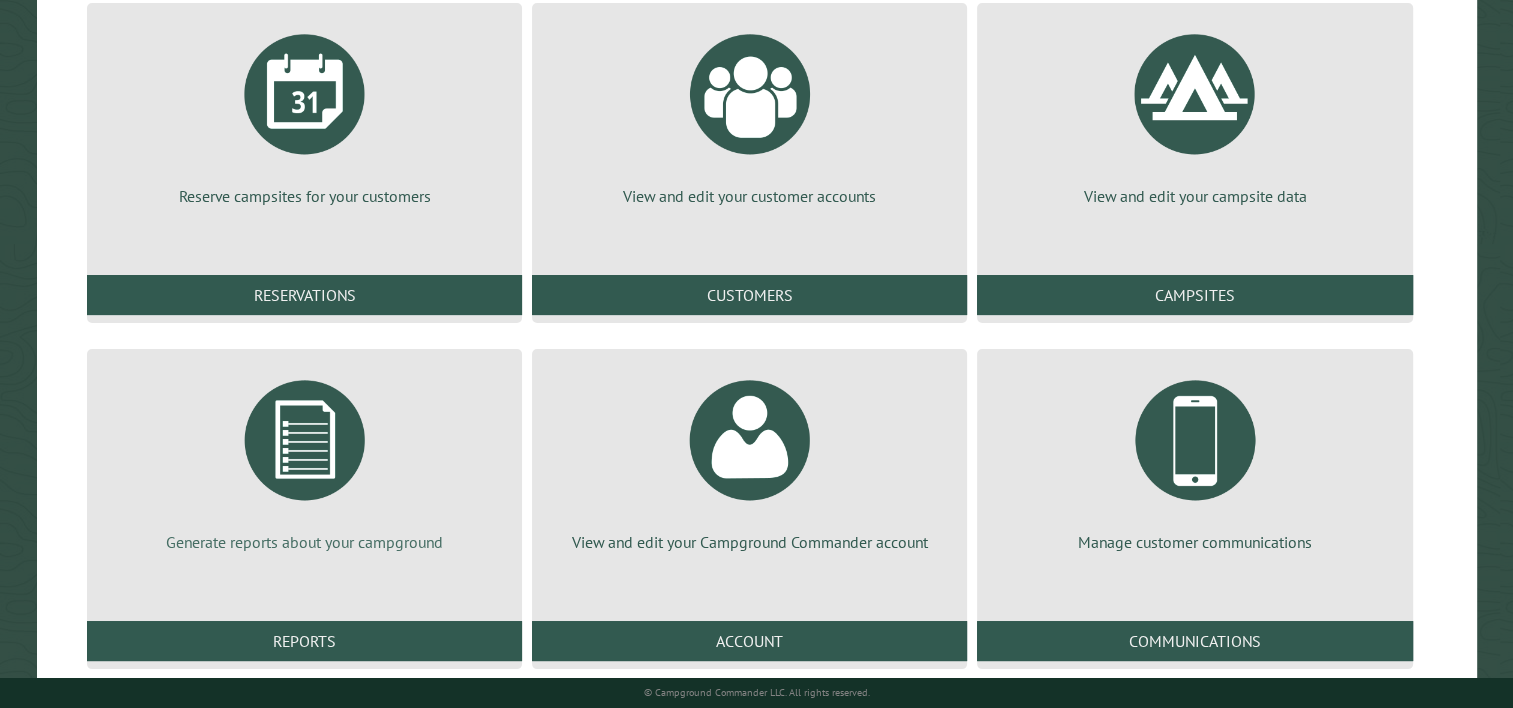 scroll, scrollTop: 293, scrollLeft: 0, axis: vertical 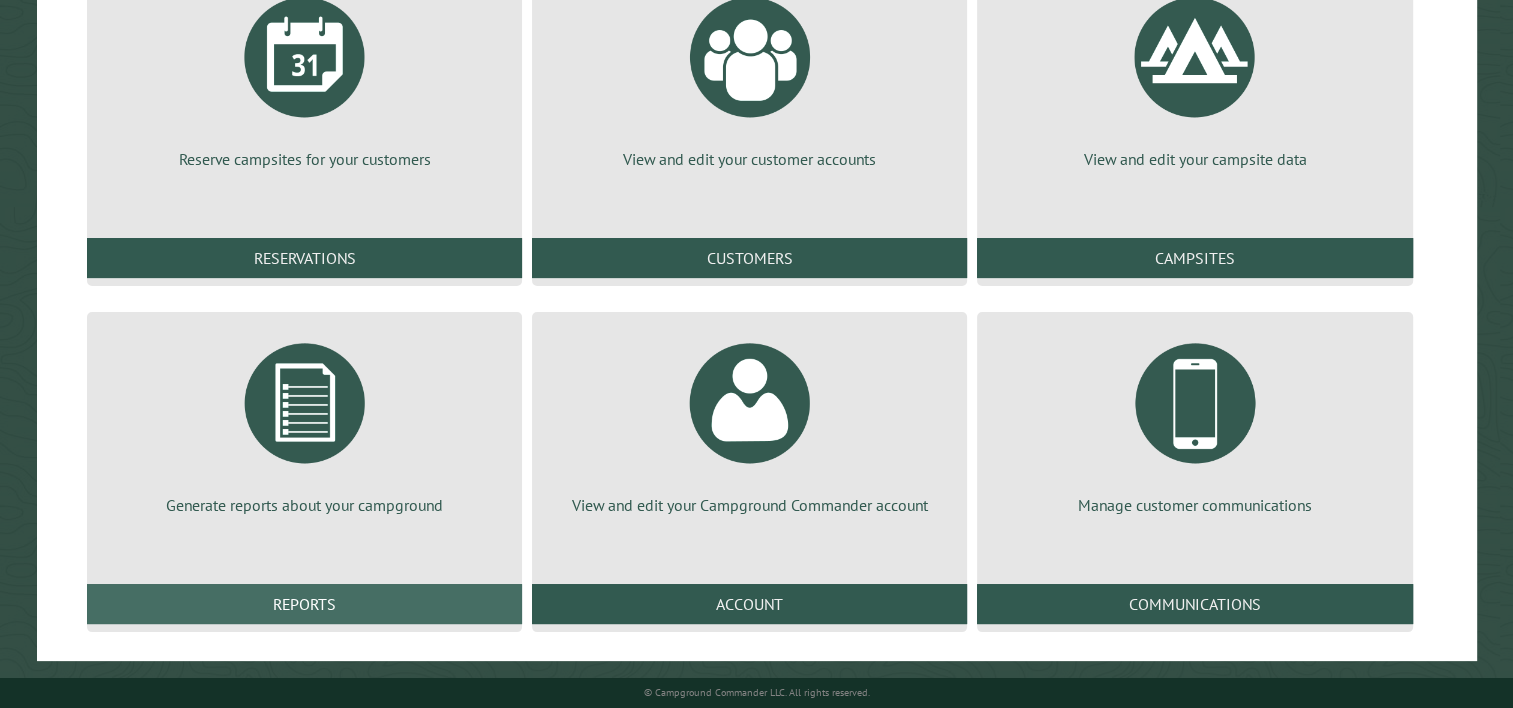 click on "Reports" at bounding box center (304, 604) 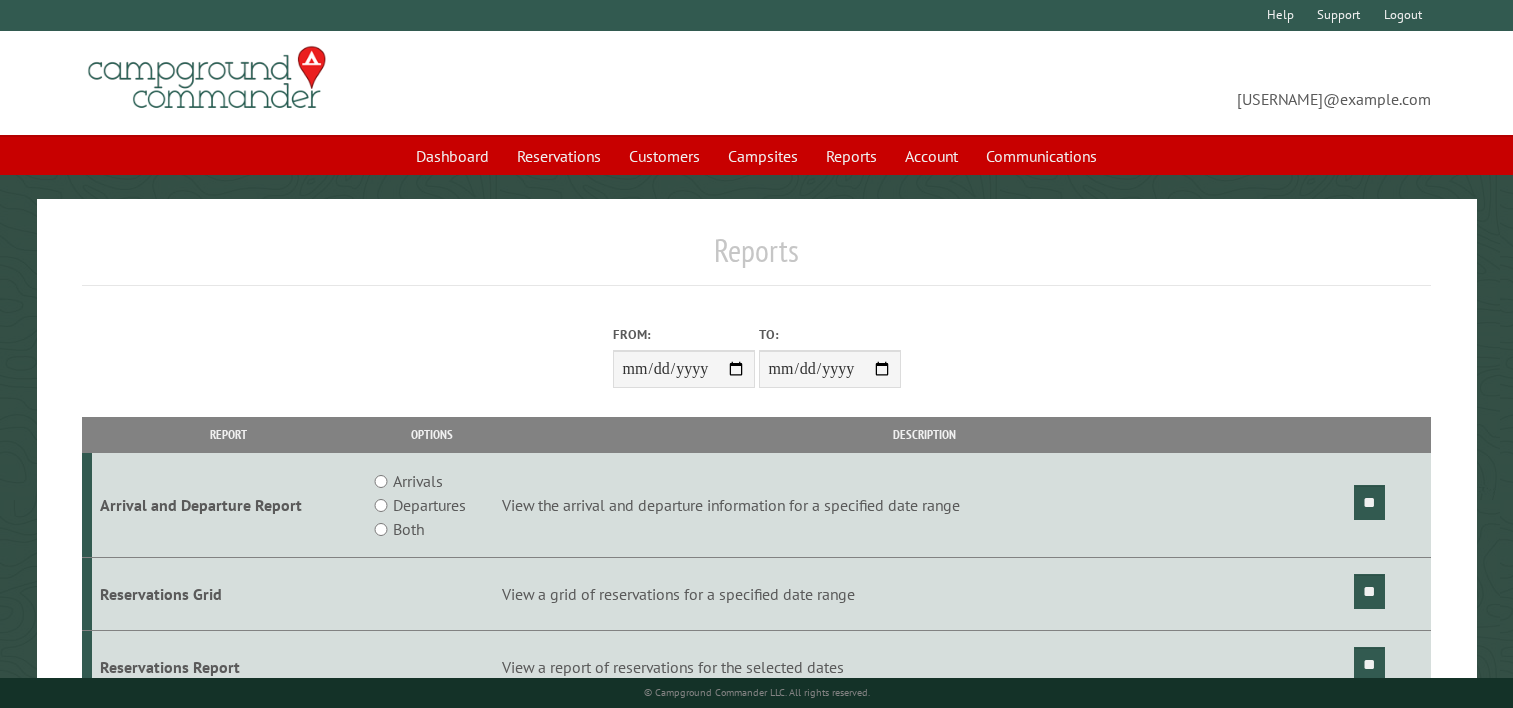 scroll, scrollTop: 0, scrollLeft: 0, axis: both 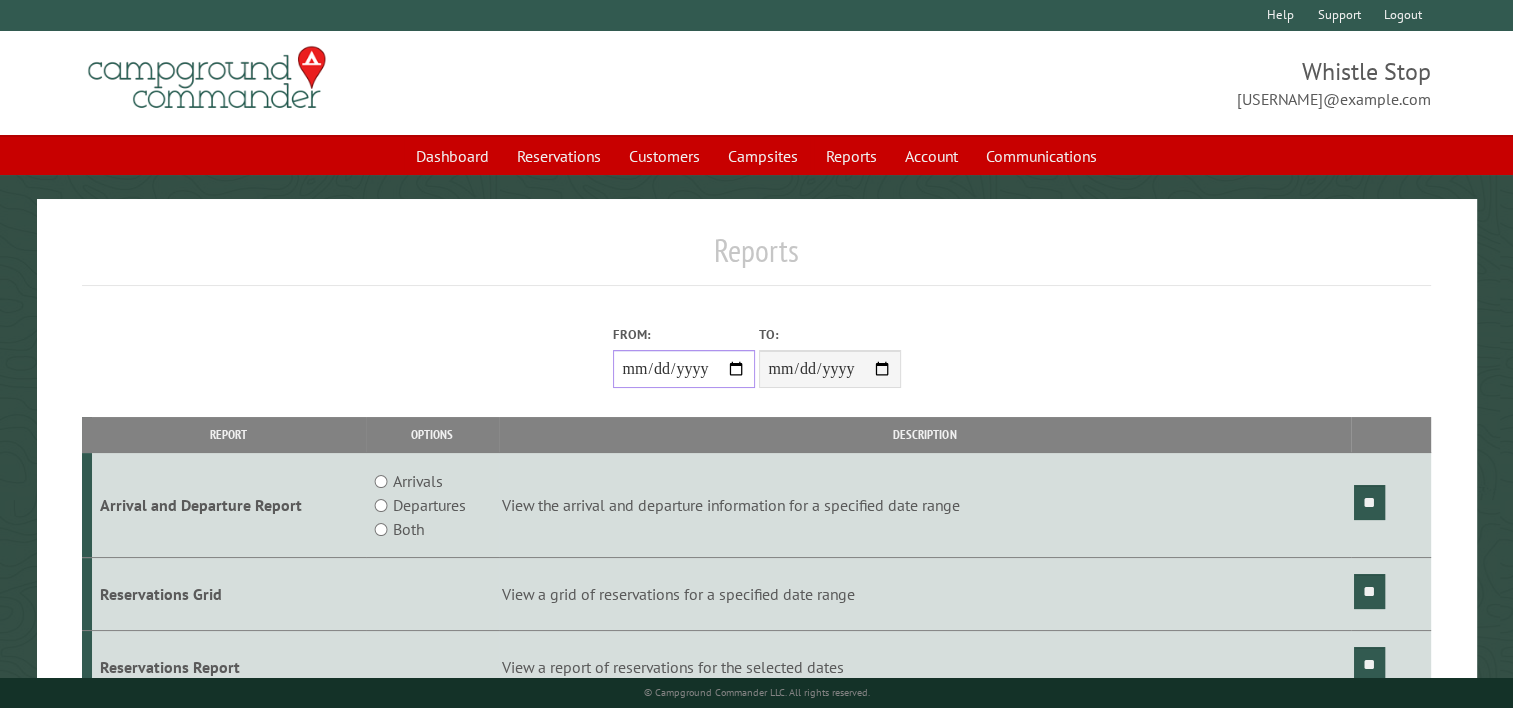 click on "From:" at bounding box center [684, 369] 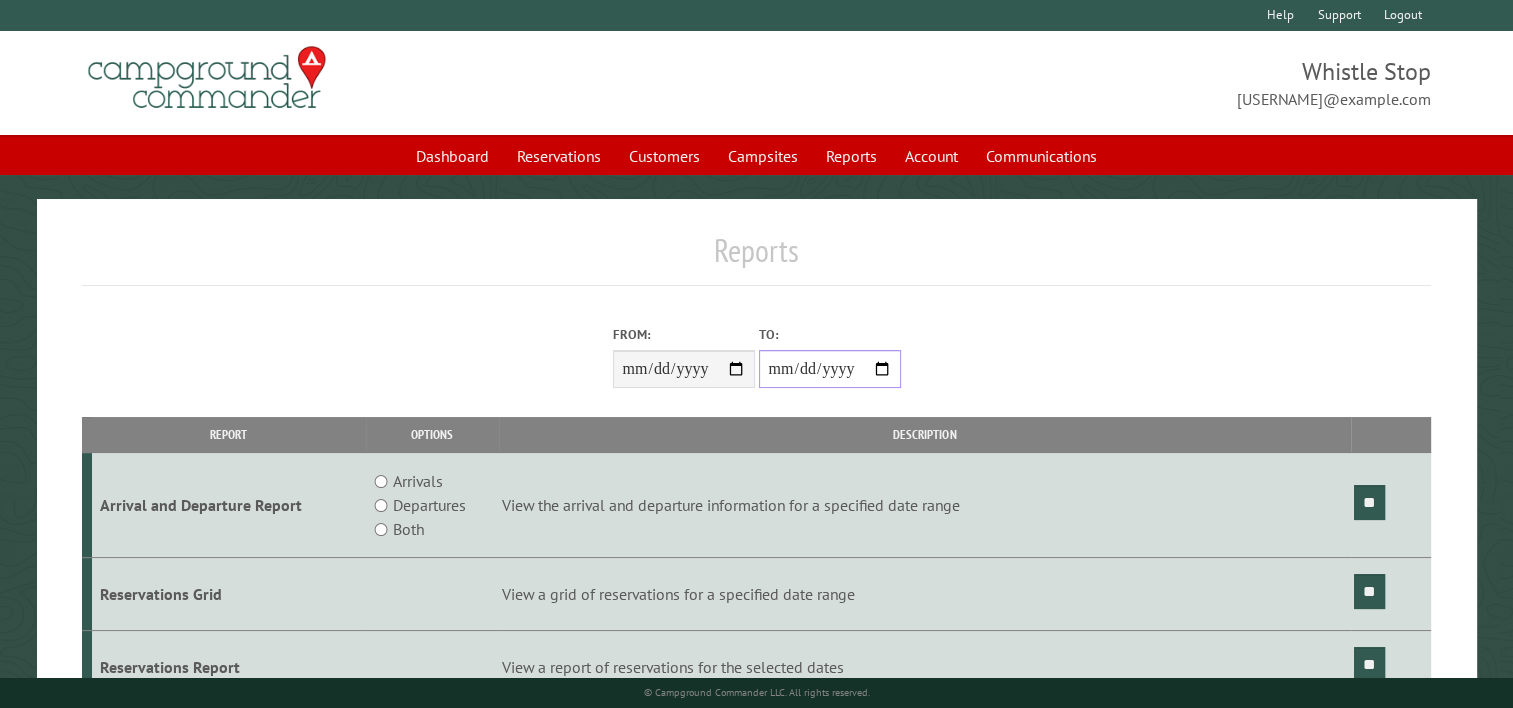 drag, startPoint x: 888, startPoint y: 363, endPoint x: 884, endPoint y: 376, distance: 13.601471 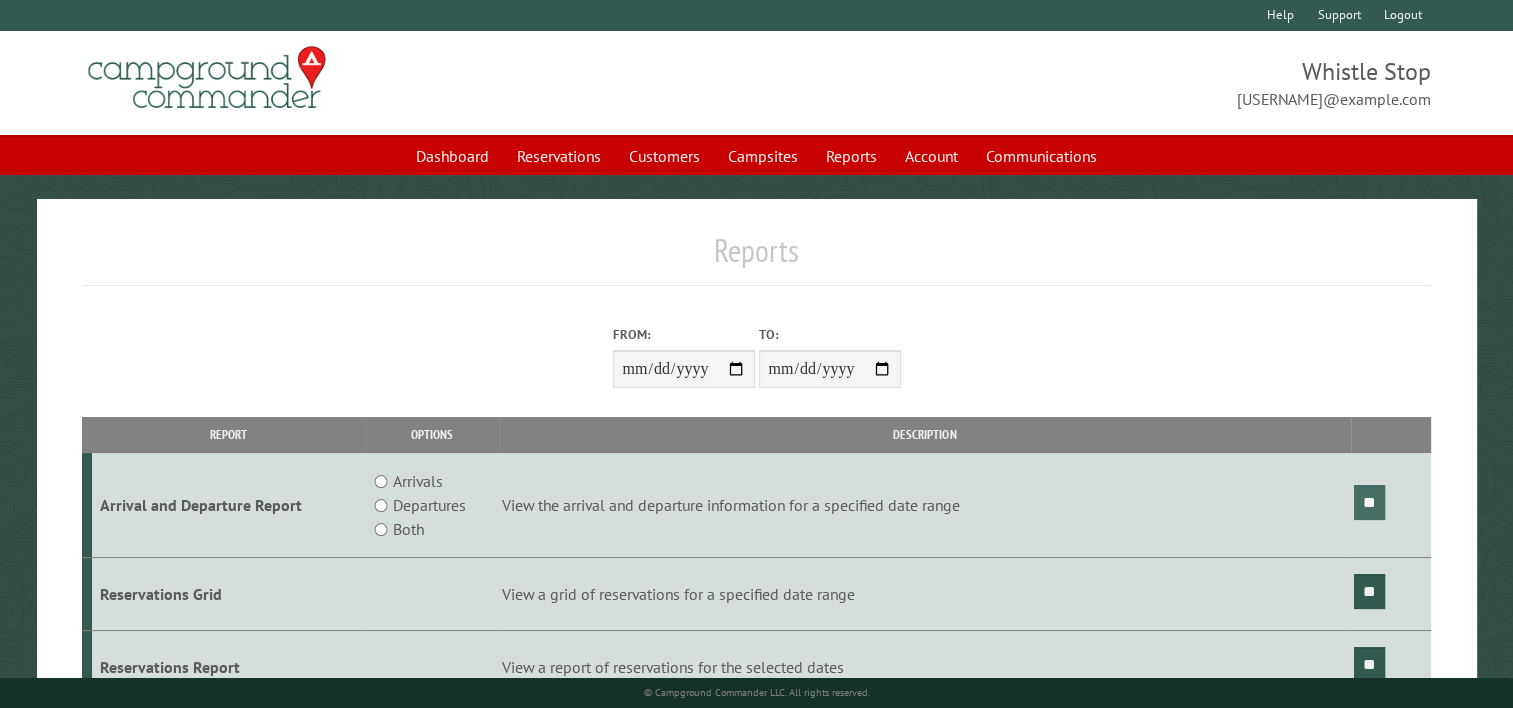 click on "**" at bounding box center (1369, 502) 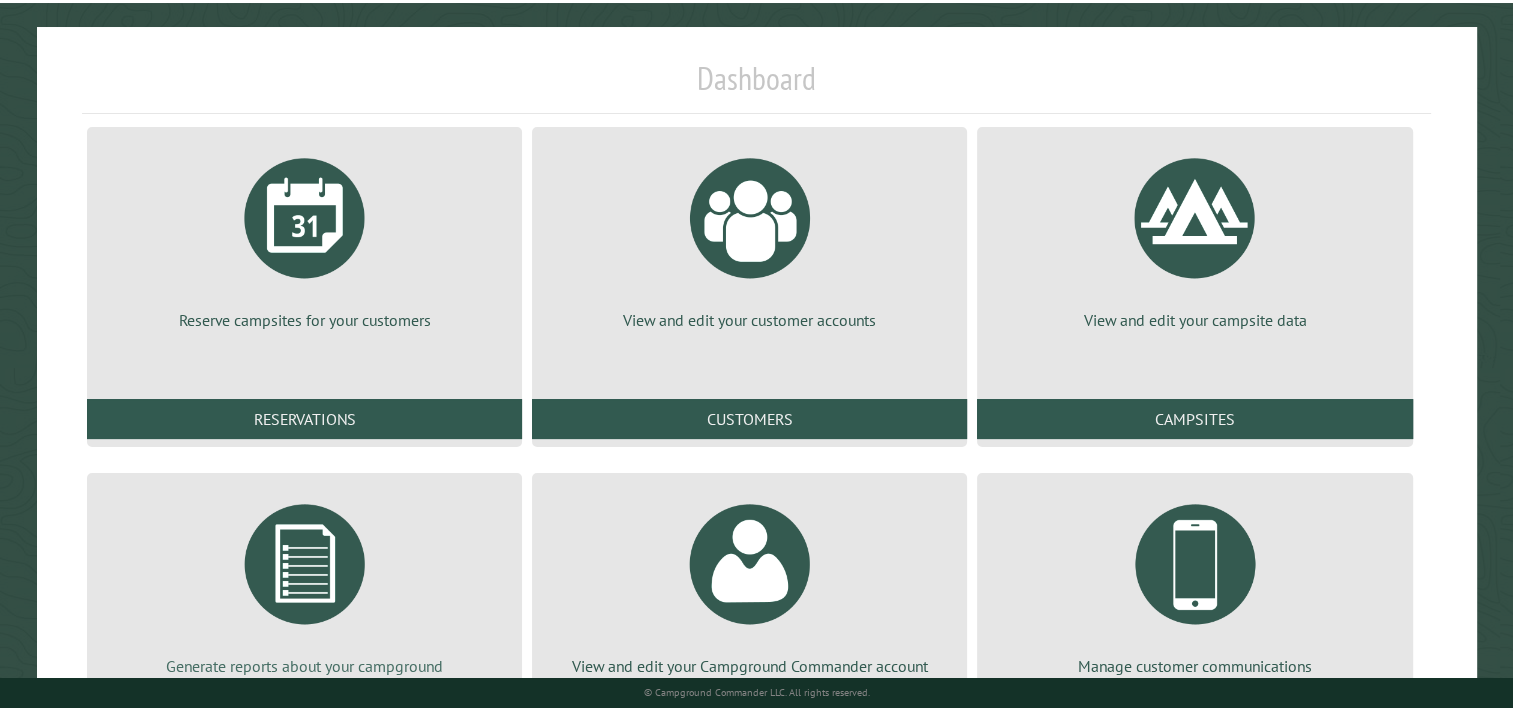 scroll, scrollTop: 293, scrollLeft: 0, axis: vertical 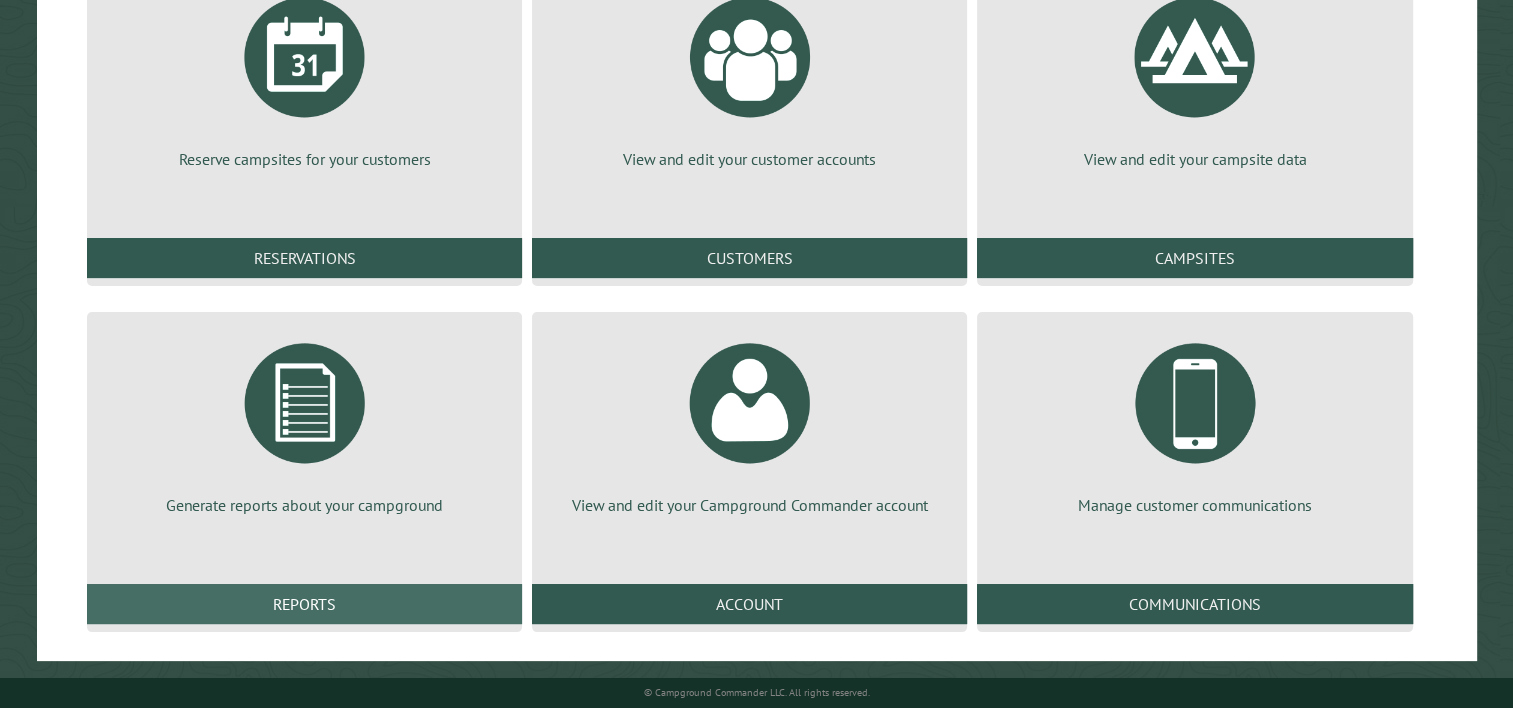 click on "Reports" at bounding box center [304, 604] 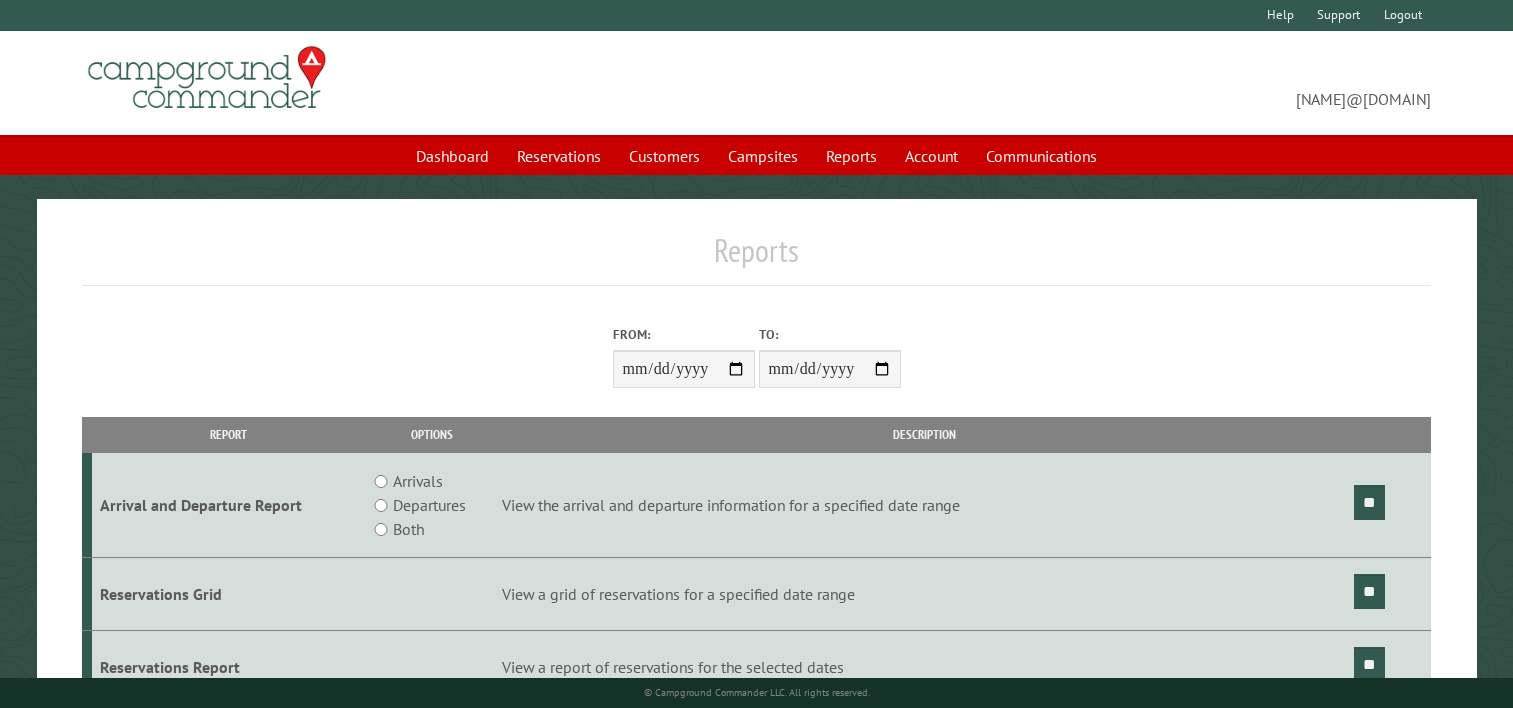 scroll, scrollTop: 0, scrollLeft: 0, axis: both 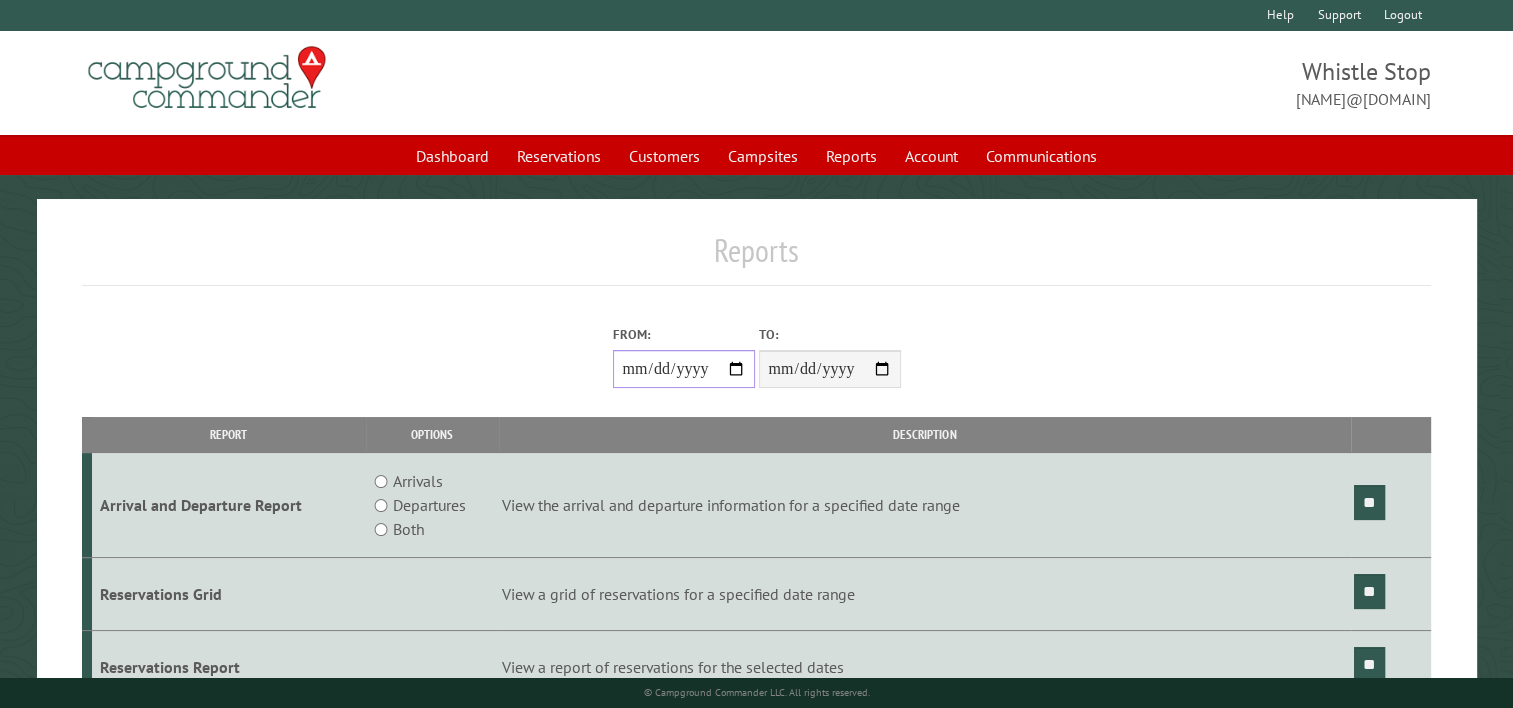 click on "From:" at bounding box center [684, 369] 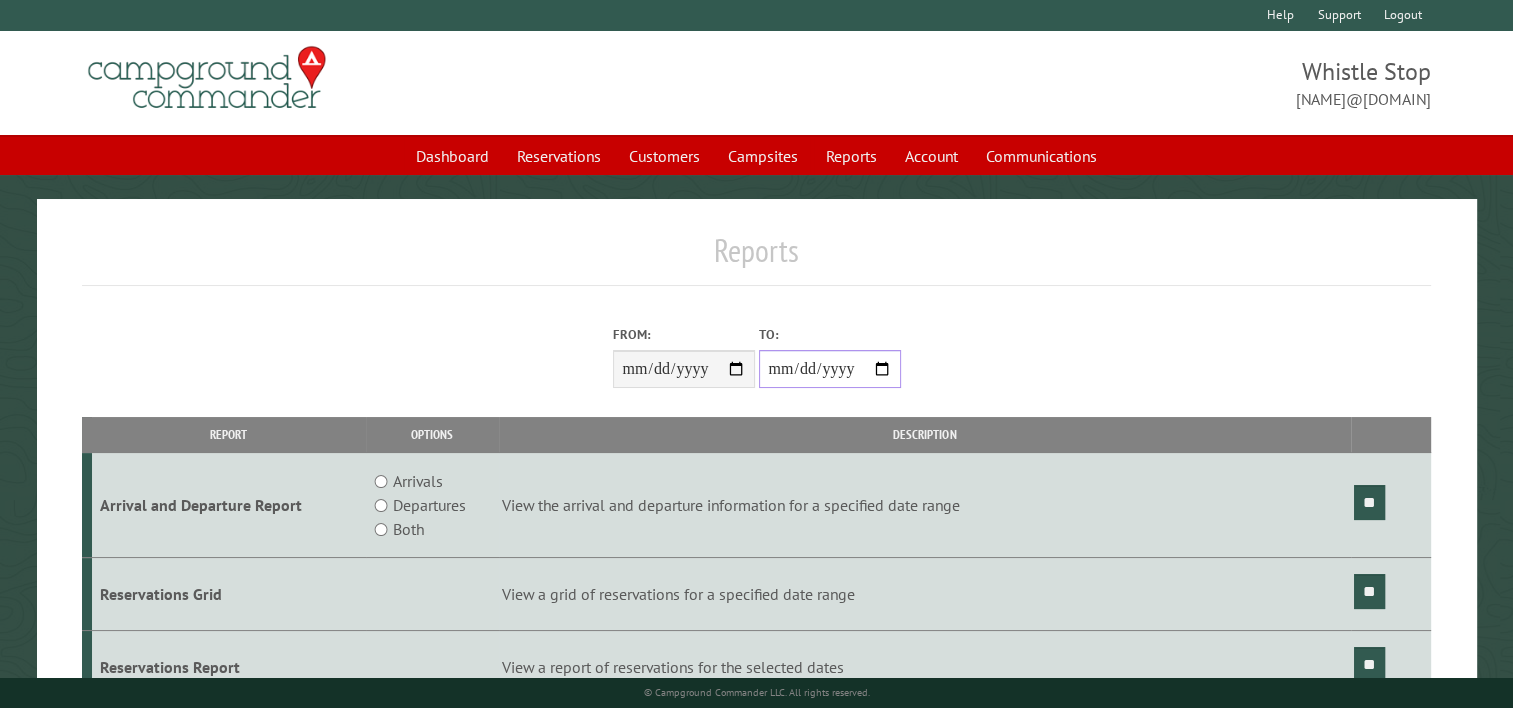 click on "**********" at bounding box center (830, 369) 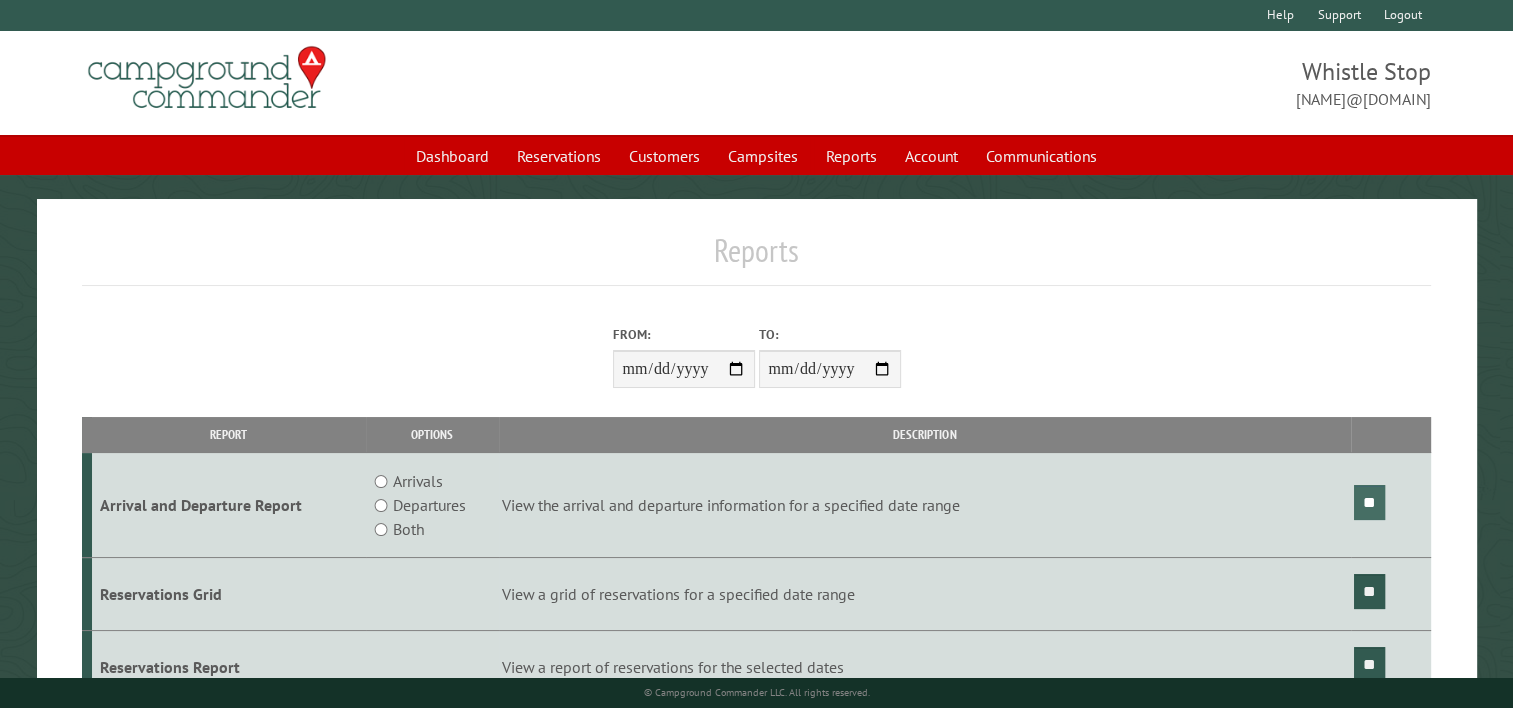 click on "**" at bounding box center (1369, 502) 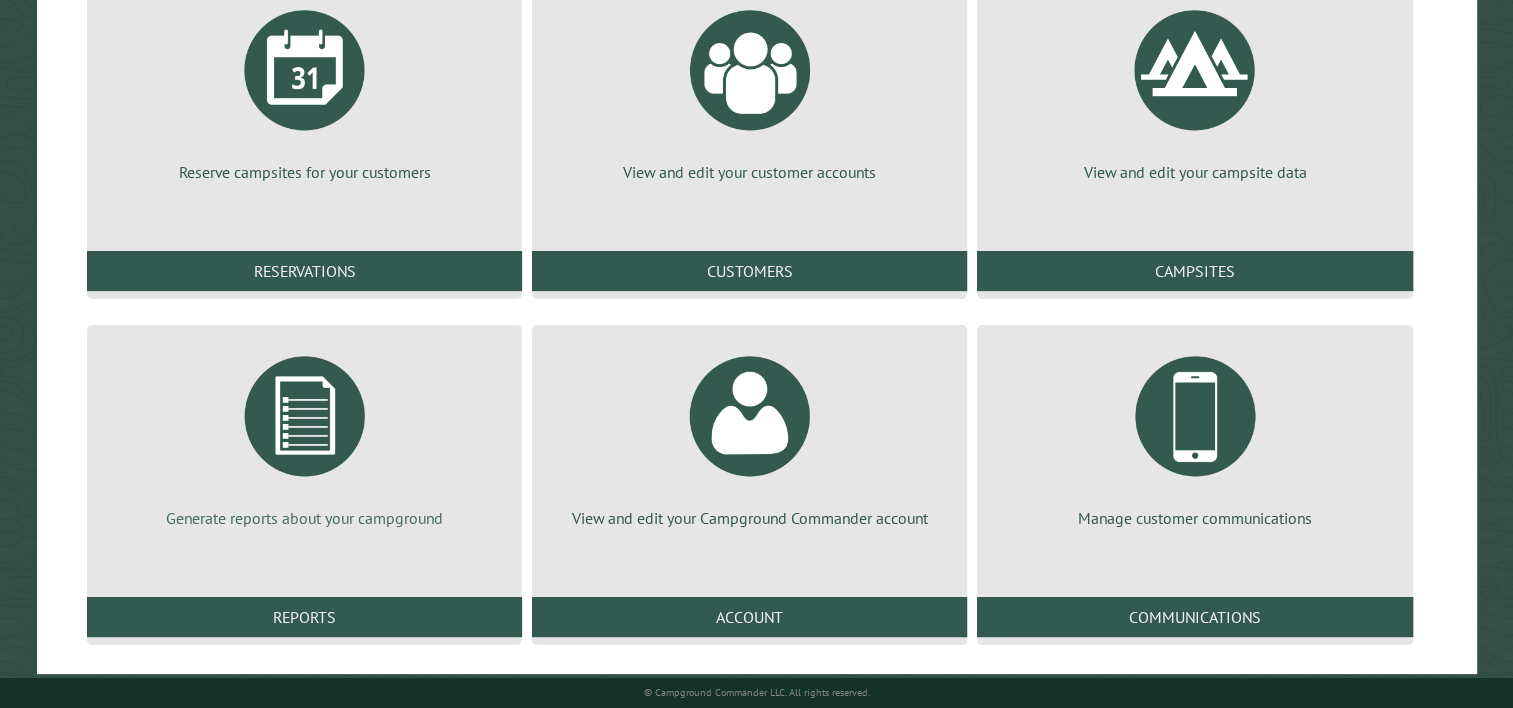 scroll, scrollTop: 293, scrollLeft: 0, axis: vertical 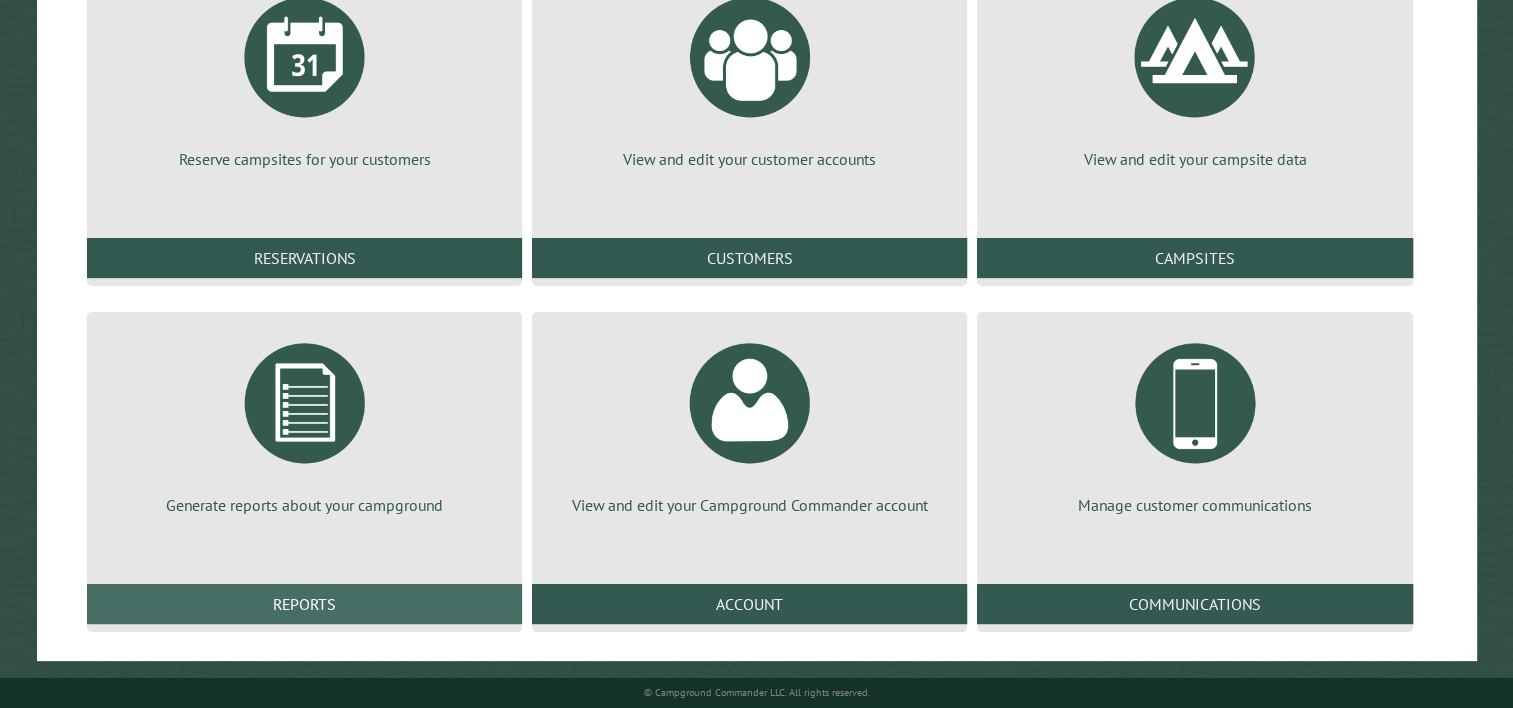 click on "Reports" at bounding box center (304, 604) 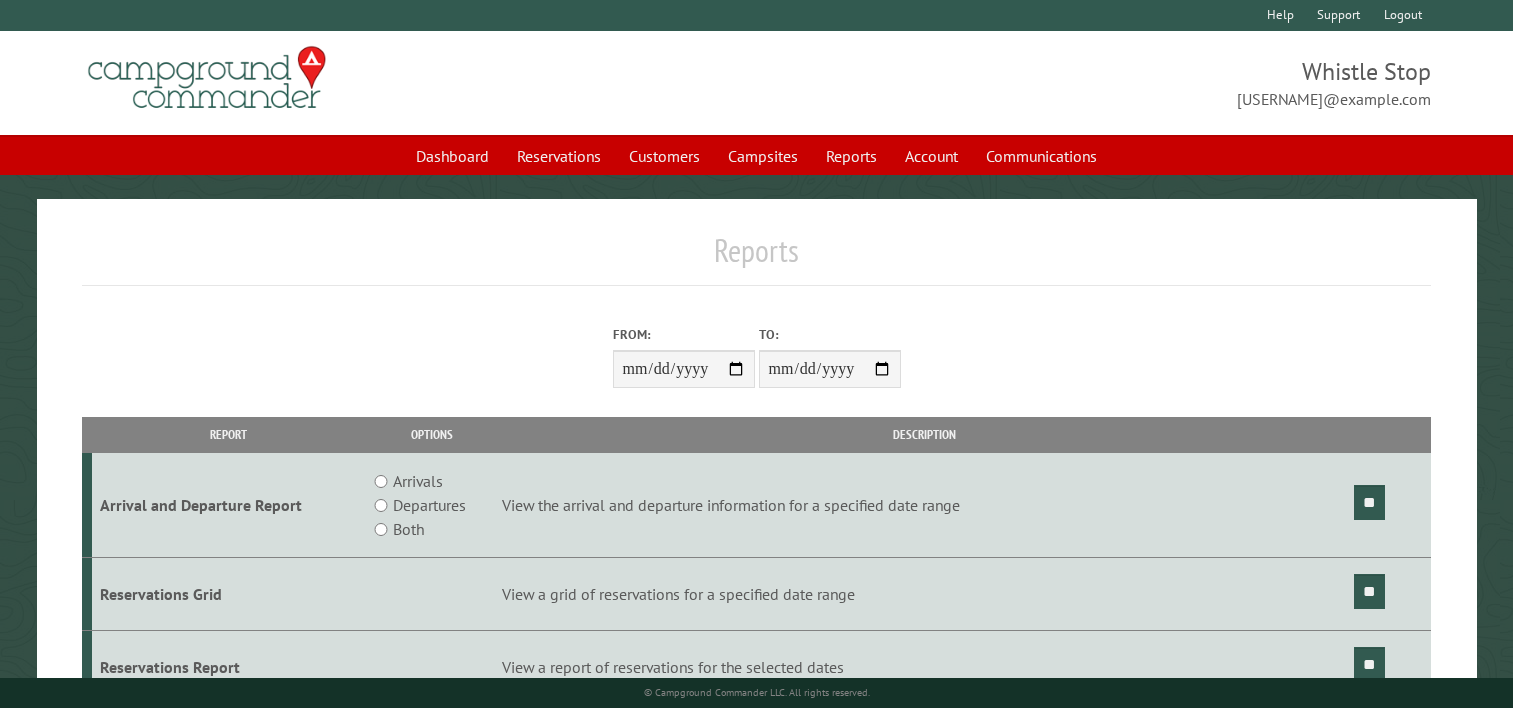 scroll, scrollTop: 0, scrollLeft: 0, axis: both 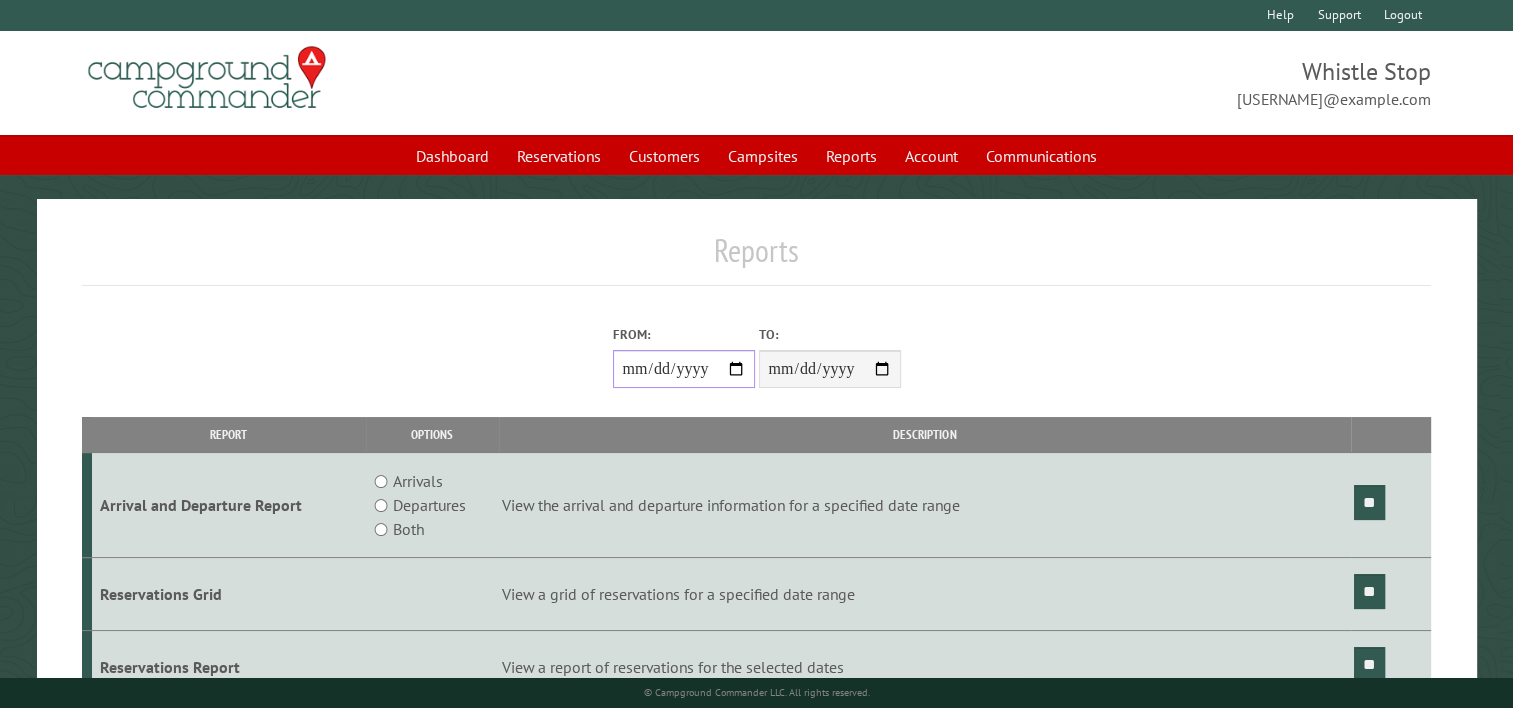 click on "From:" at bounding box center (684, 369) 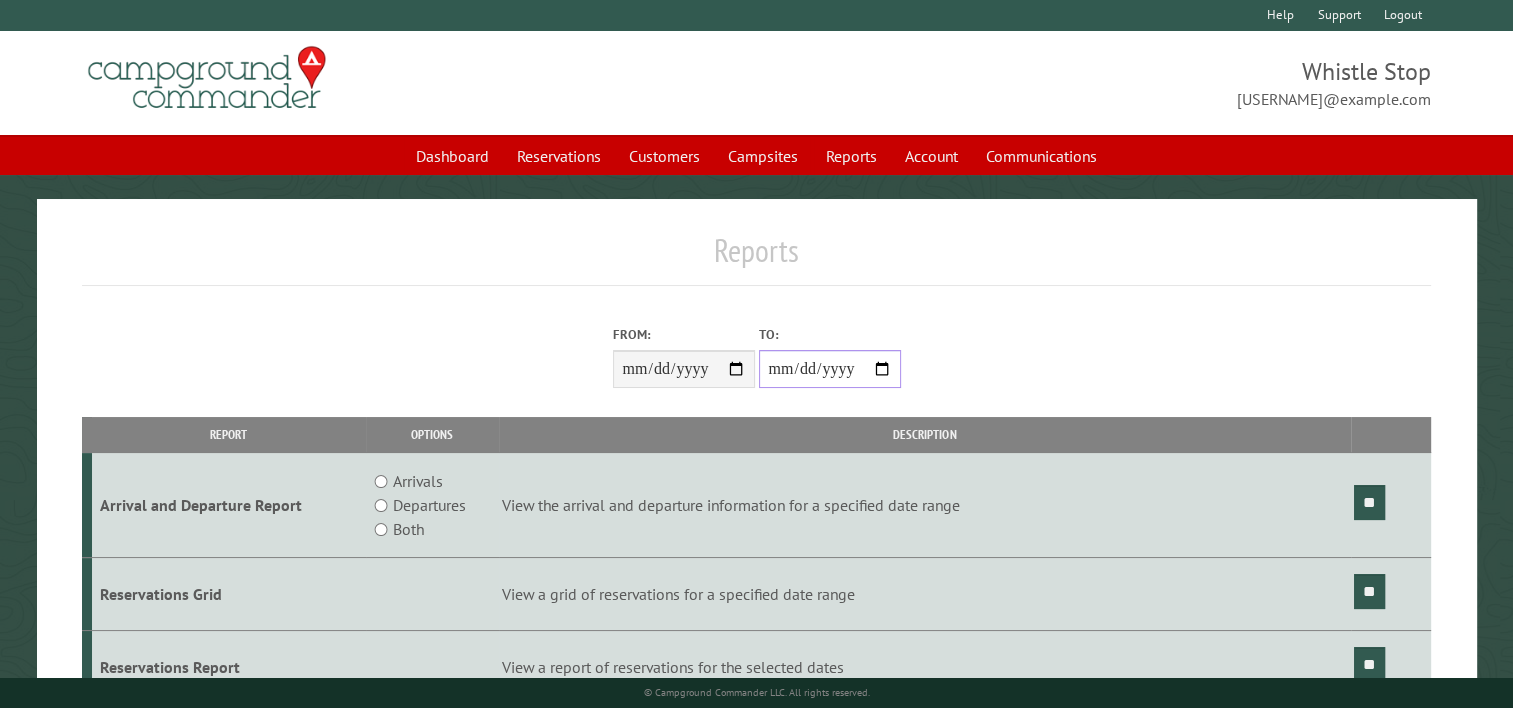 click on "**********" at bounding box center [830, 369] 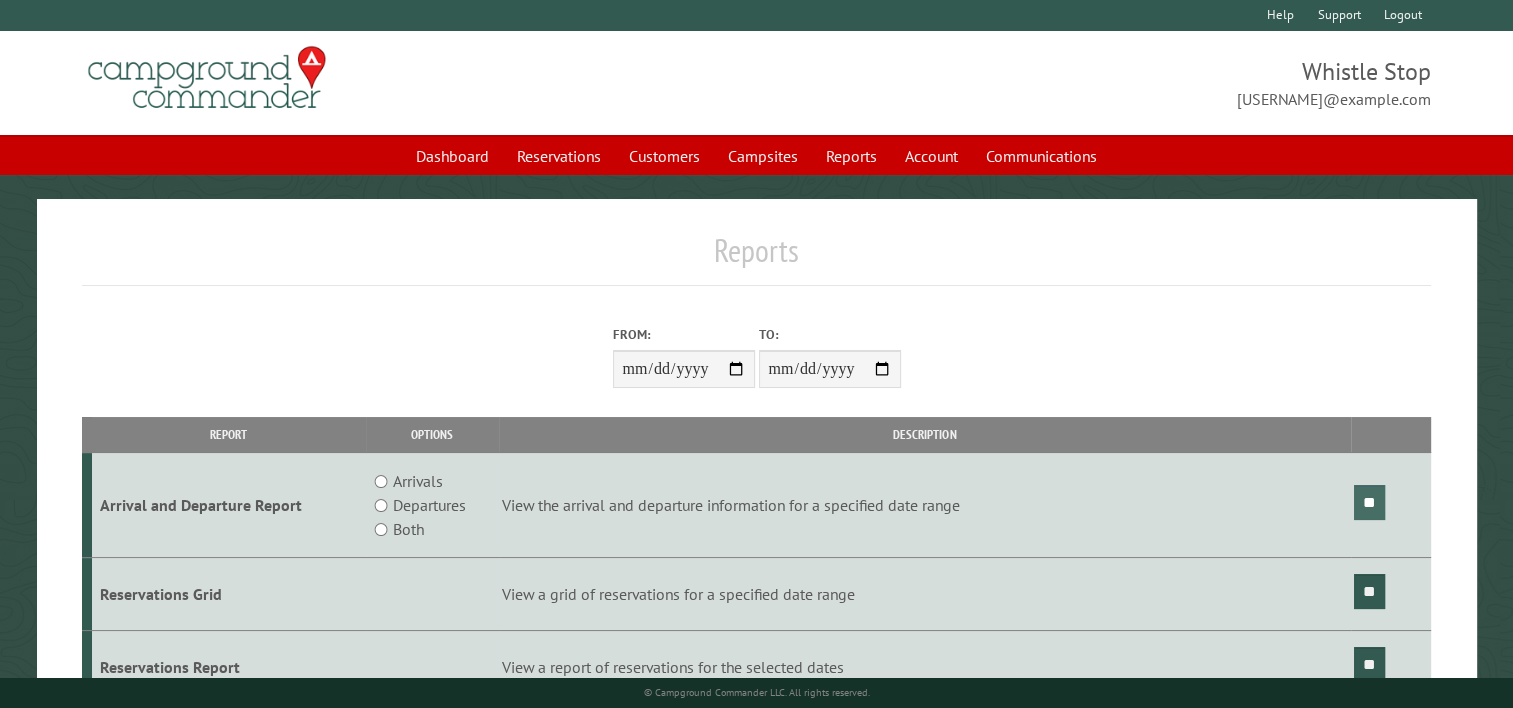 click on "**" at bounding box center (1369, 502) 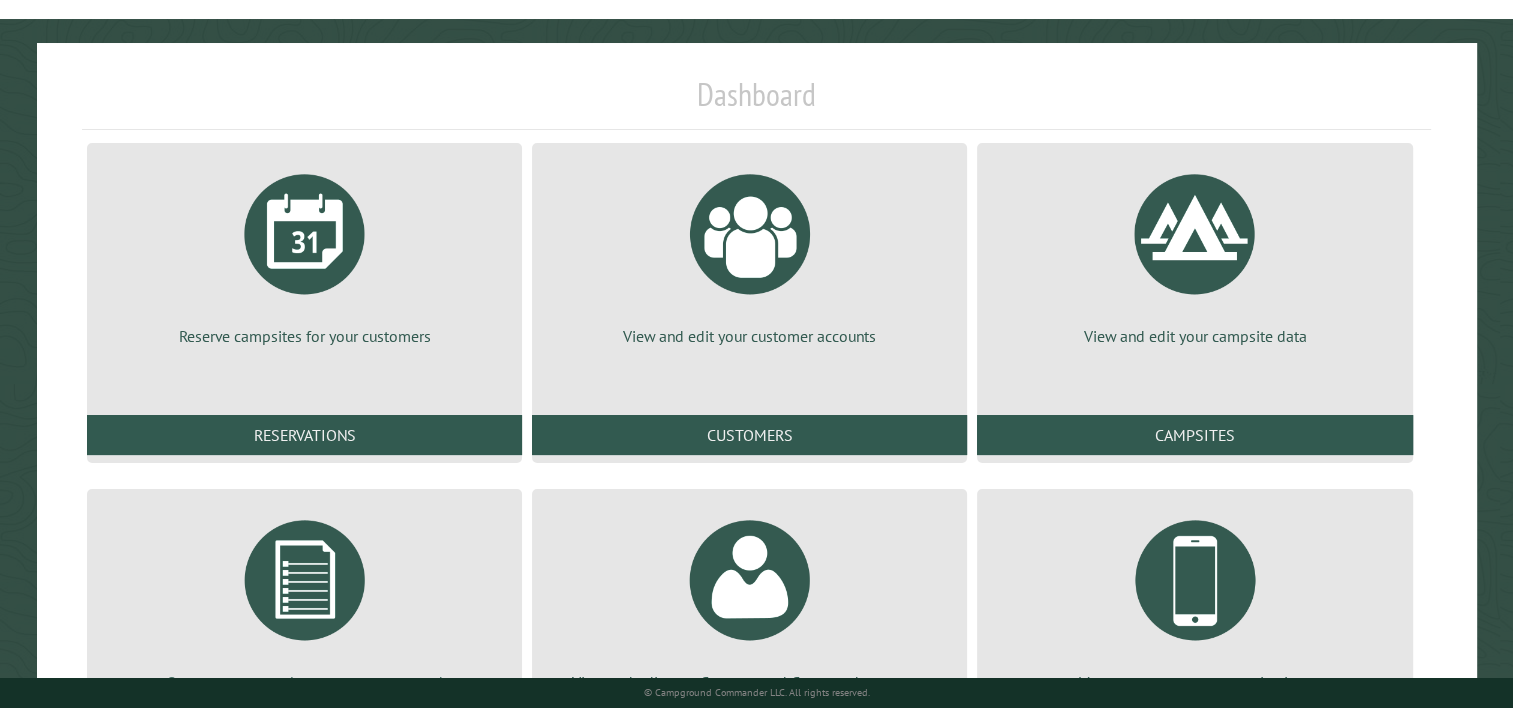 scroll, scrollTop: 293, scrollLeft: 0, axis: vertical 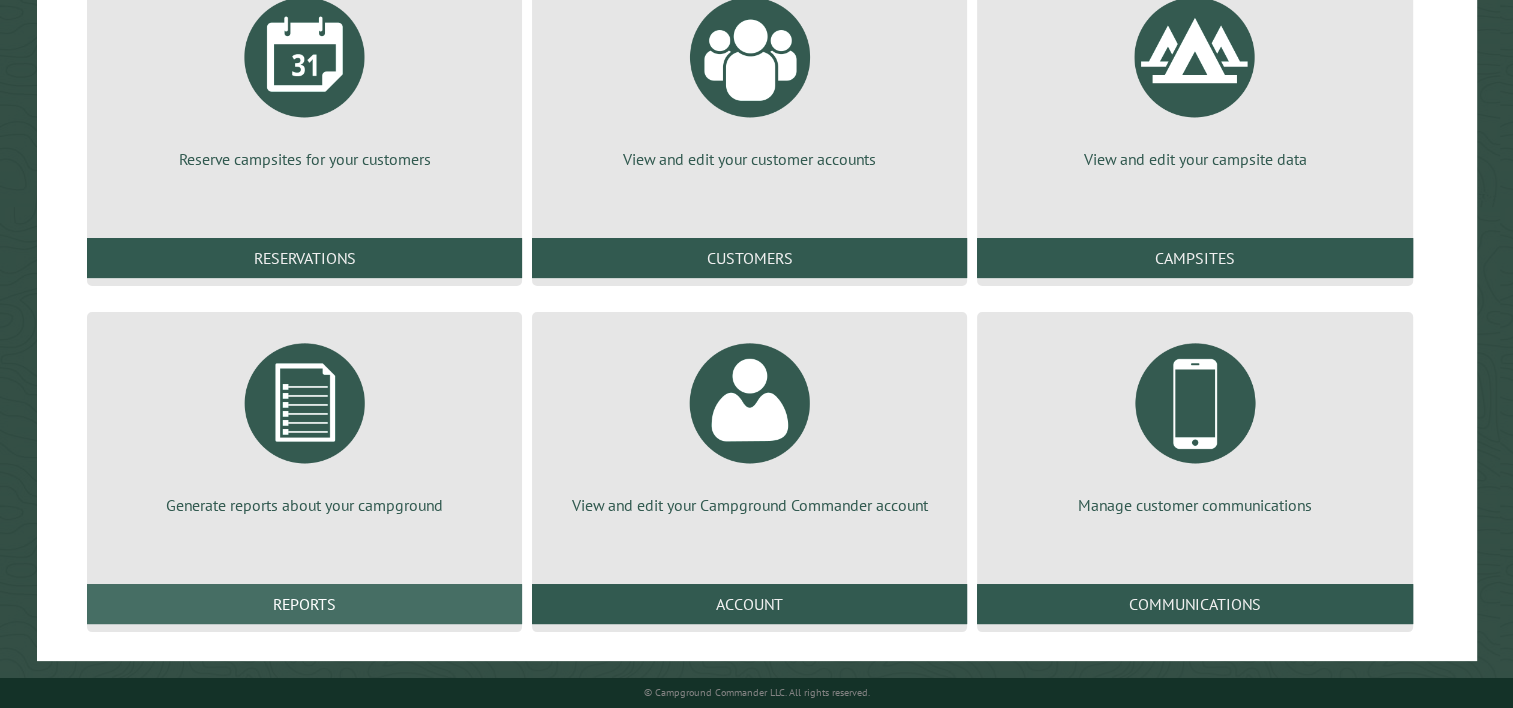 click on "Reports" at bounding box center [304, 604] 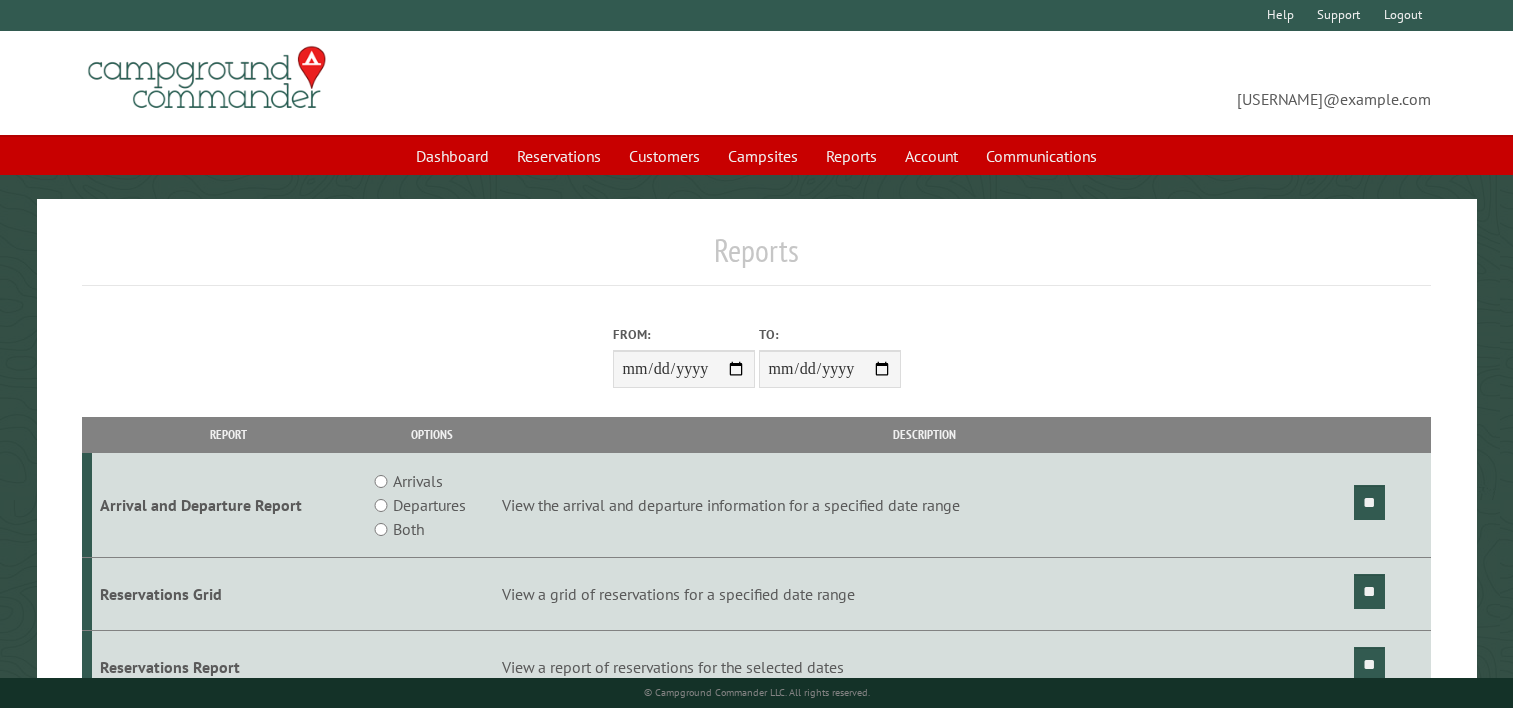 scroll, scrollTop: 0, scrollLeft: 0, axis: both 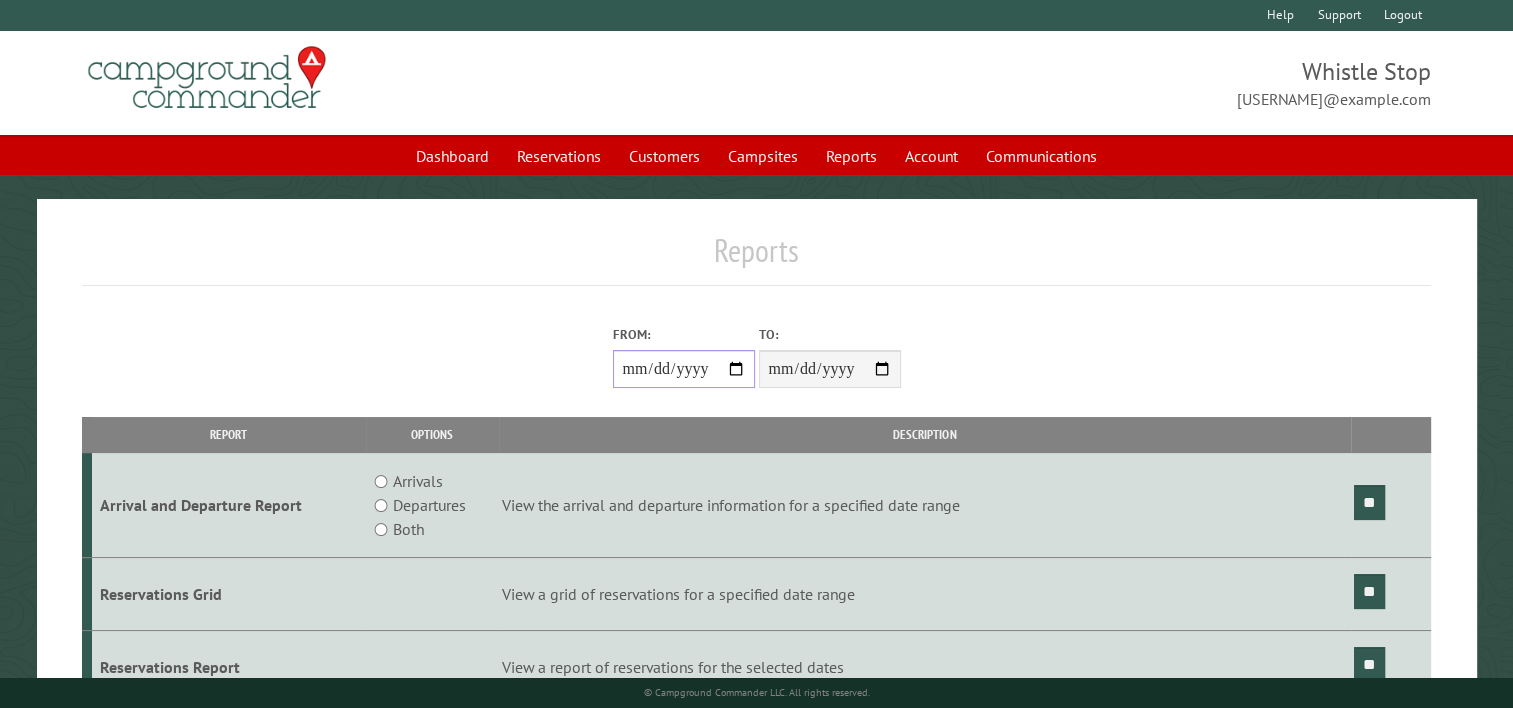 click on "From:" at bounding box center [684, 369] 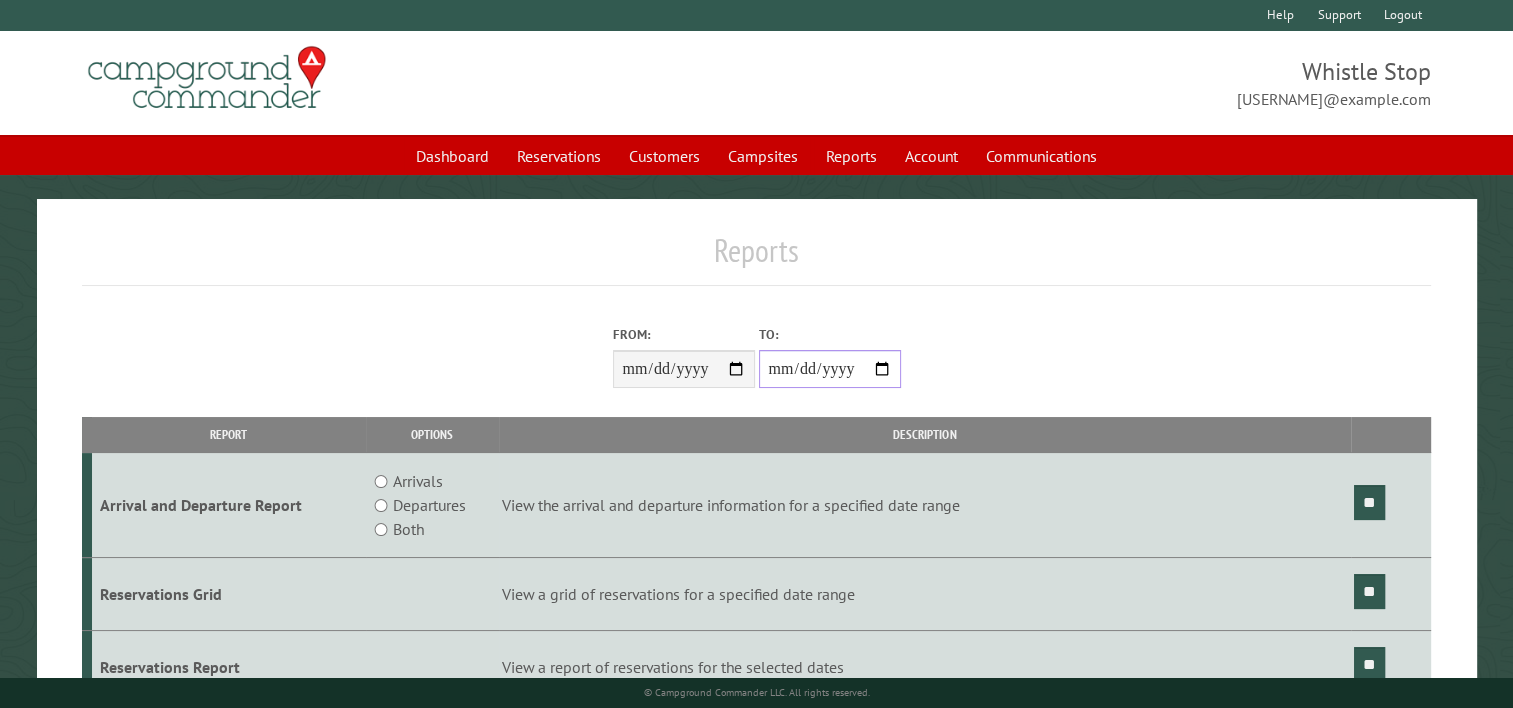 click on "**********" at bounding box center (830, 369) 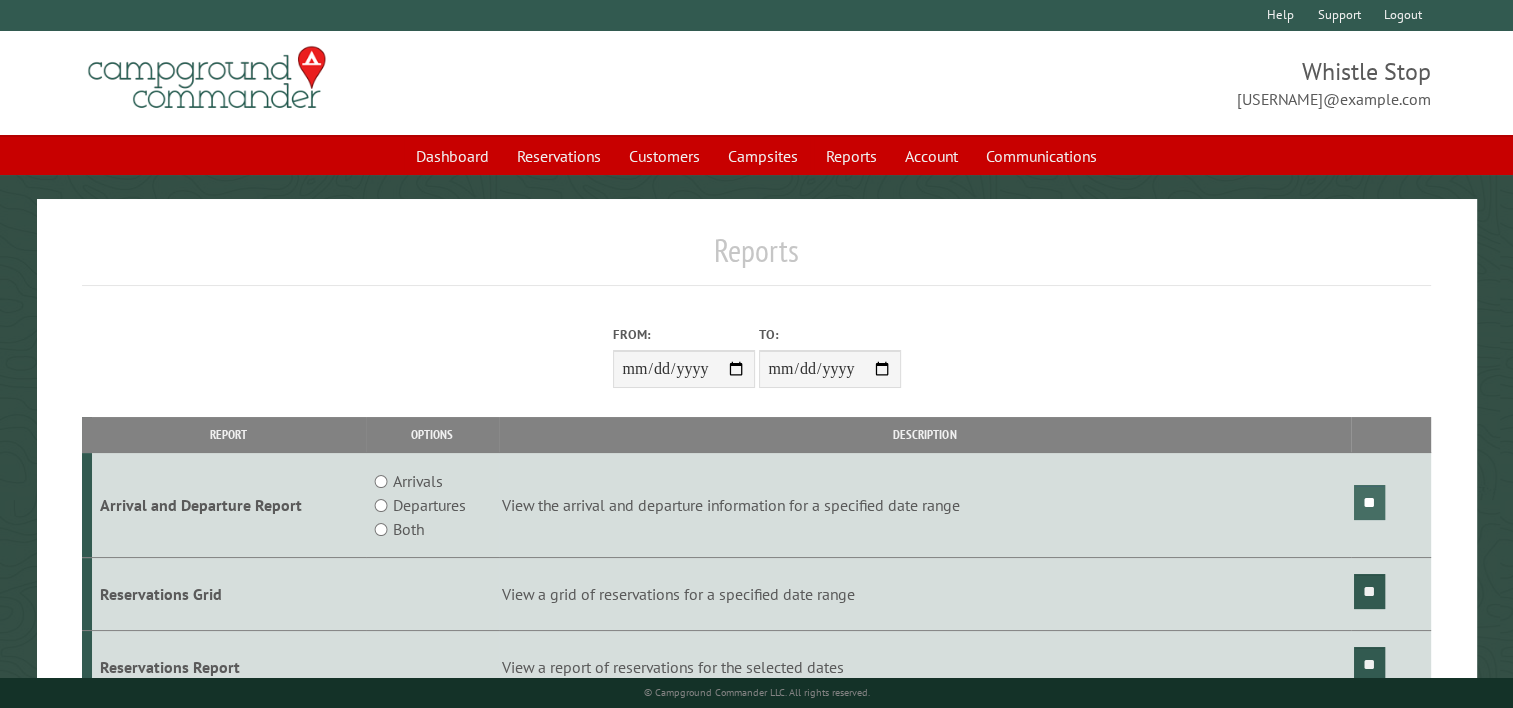 click on "**" at bounding box center [1369, 502] 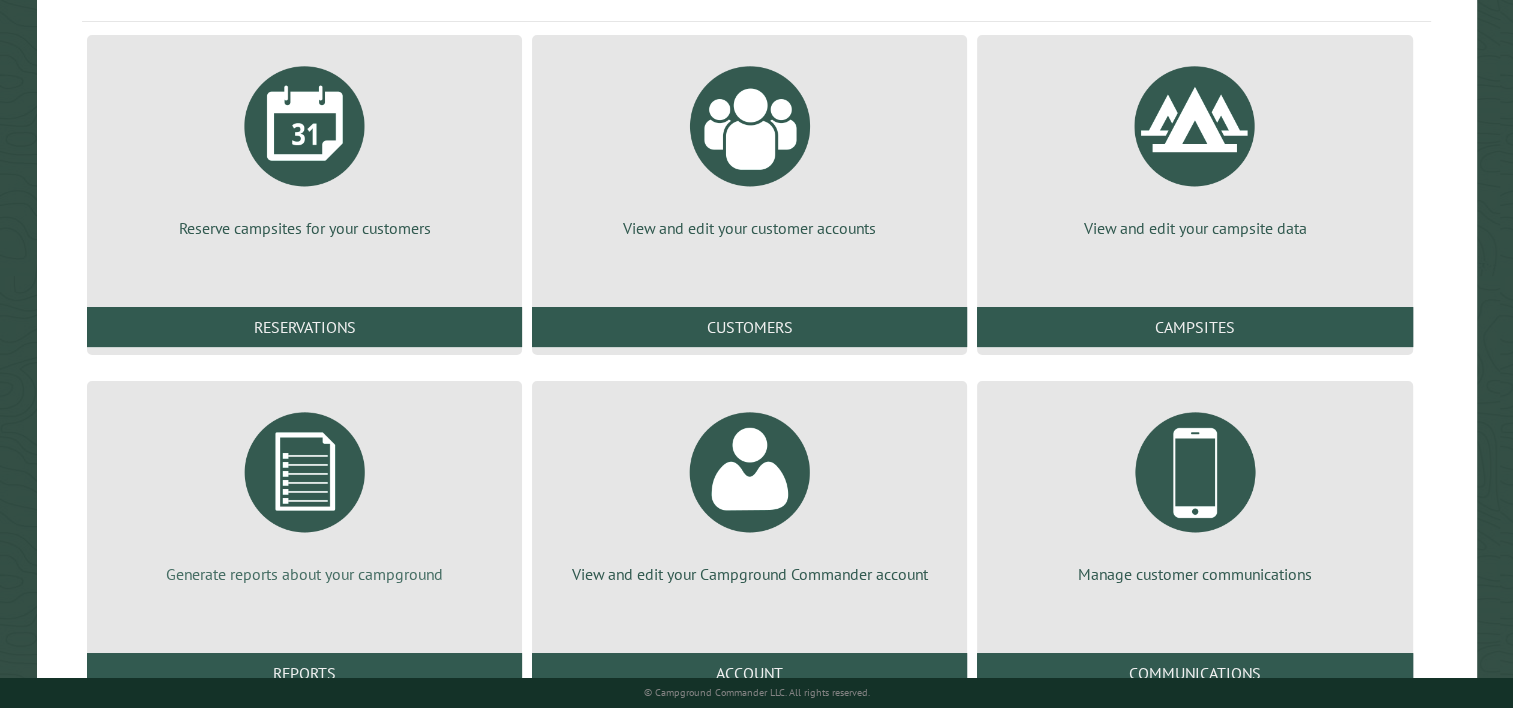 scroll, scrollTop: 293, scrollLeft: 0, axis: vertical 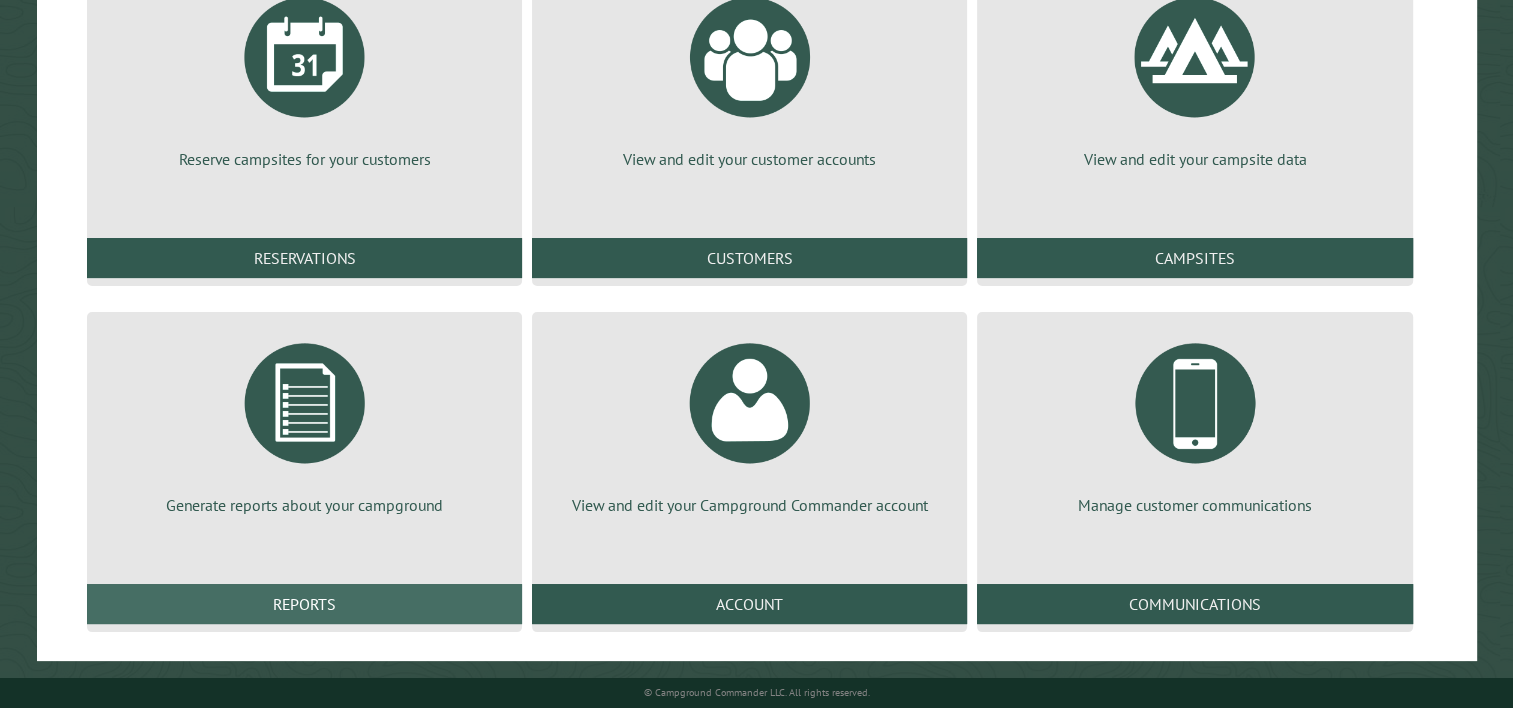 click on "Reports" at bounding box center [304, 604] 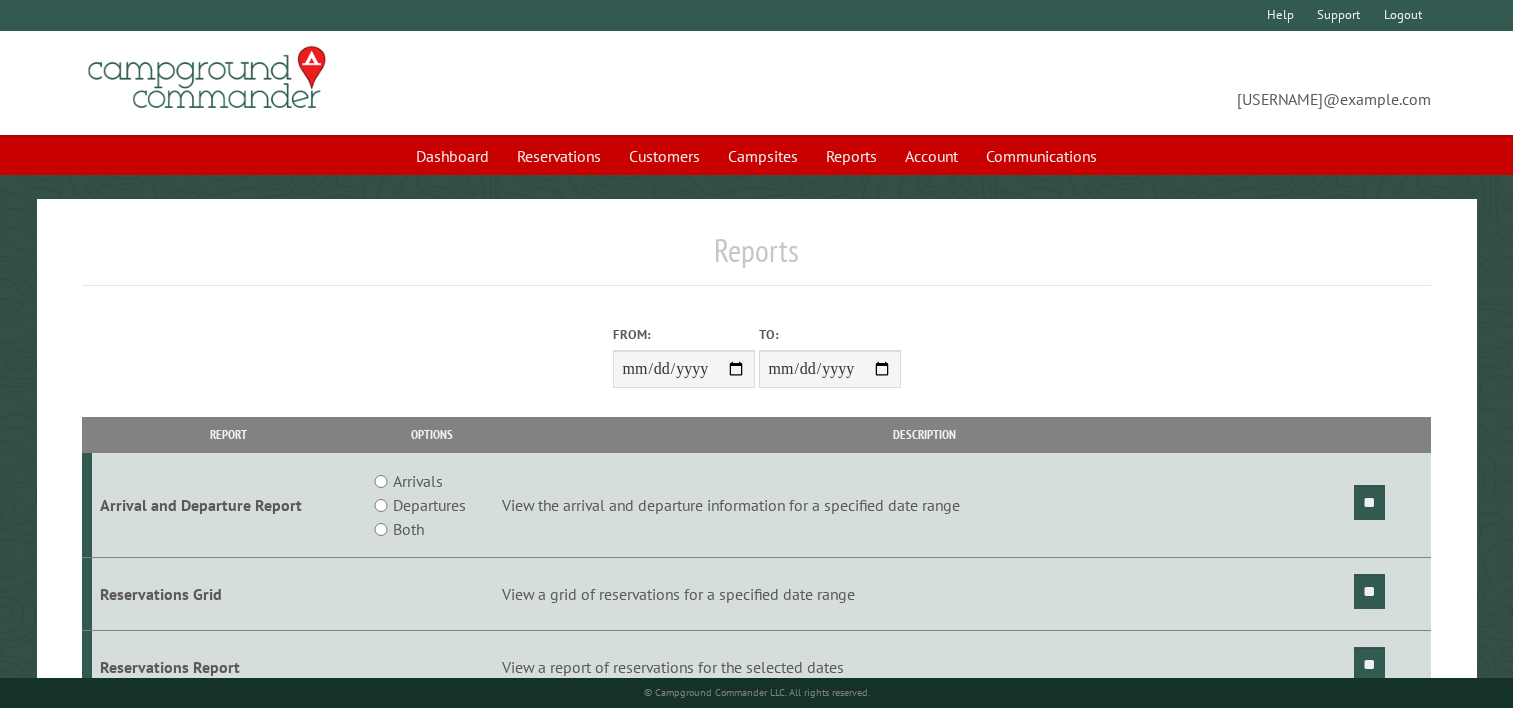 scroll, scrollTop: 0, scrollLeft: 0, axis: both 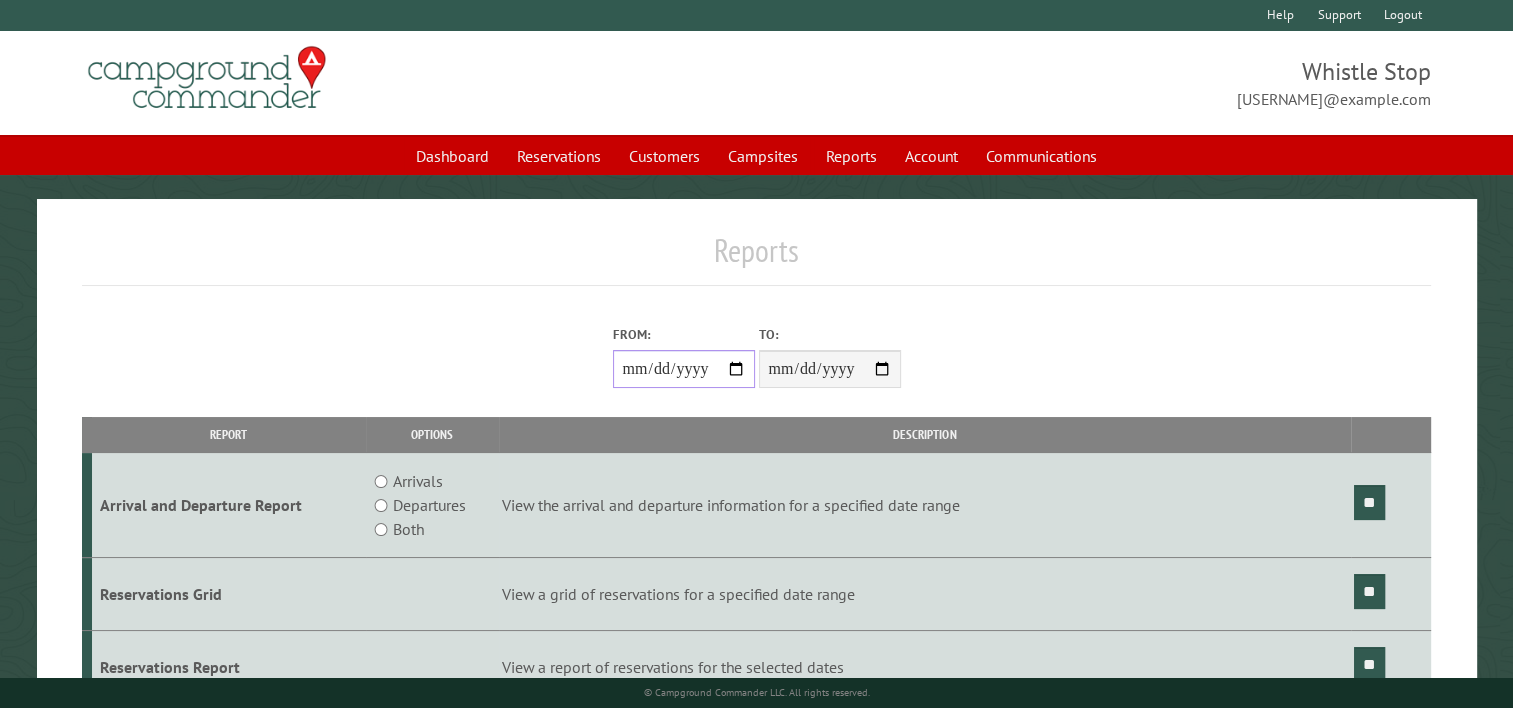 click on "From:" at bounding box center [684, 369] 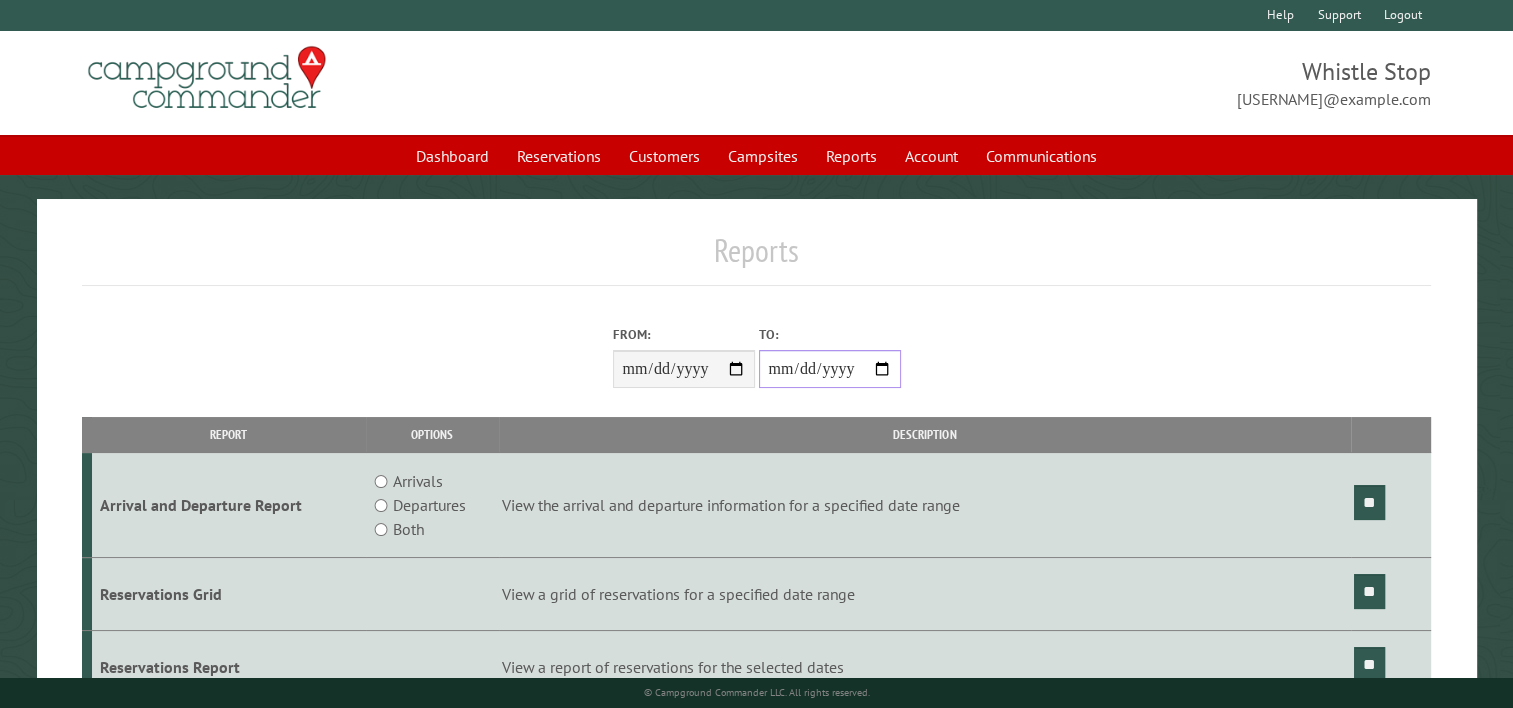 click on "**********" at bounding box center (830, 369) 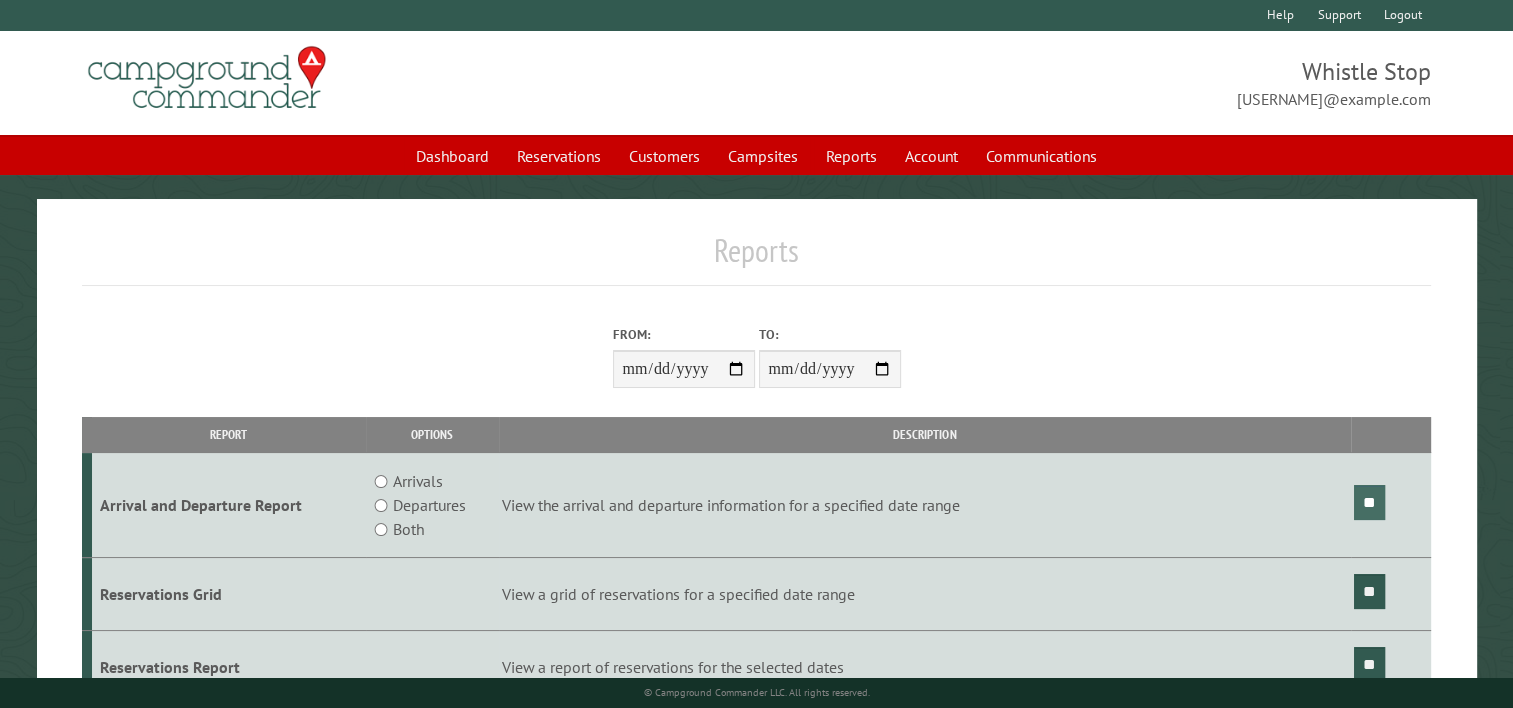 click on "**" at bounding box center (1369, 502) 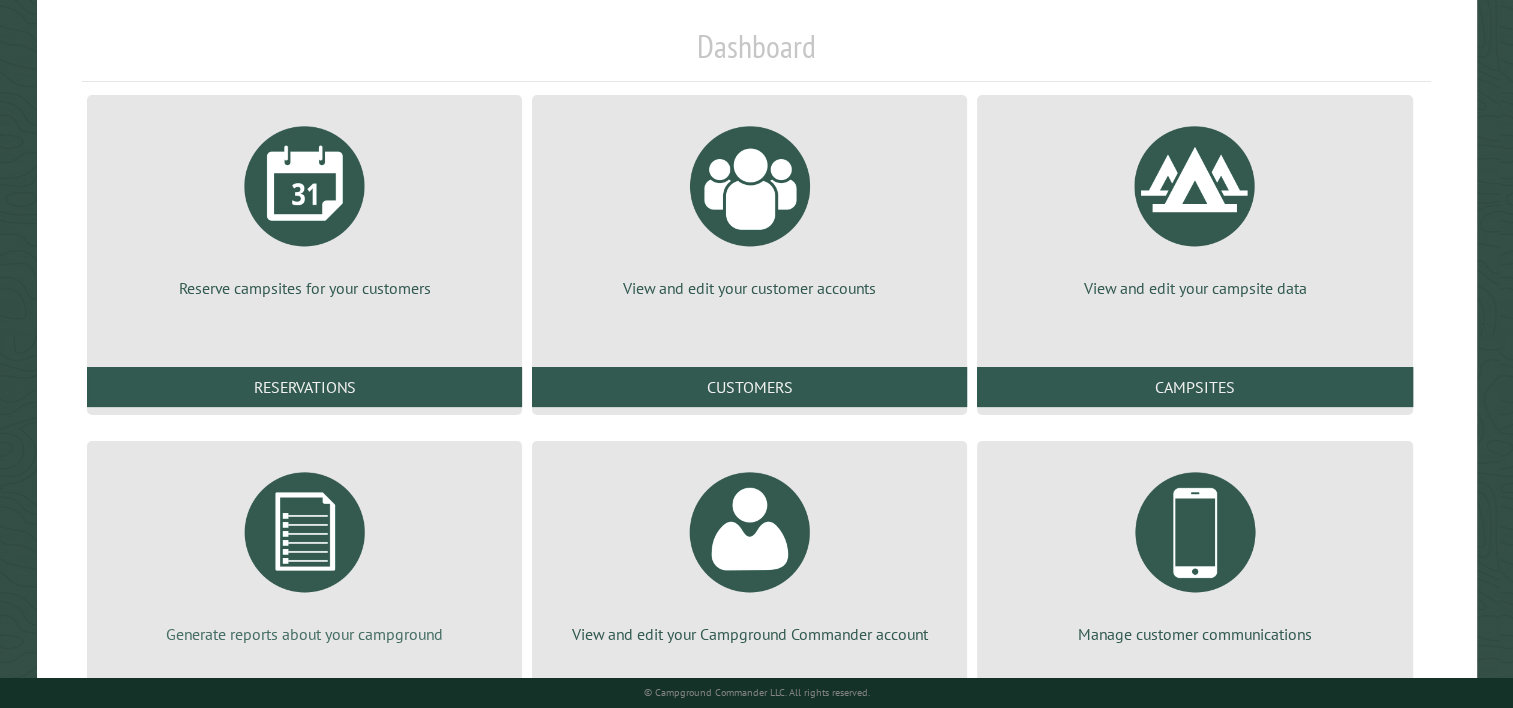 scroll, scrollTop: 293, scrollLeft: 0, axis: vertical 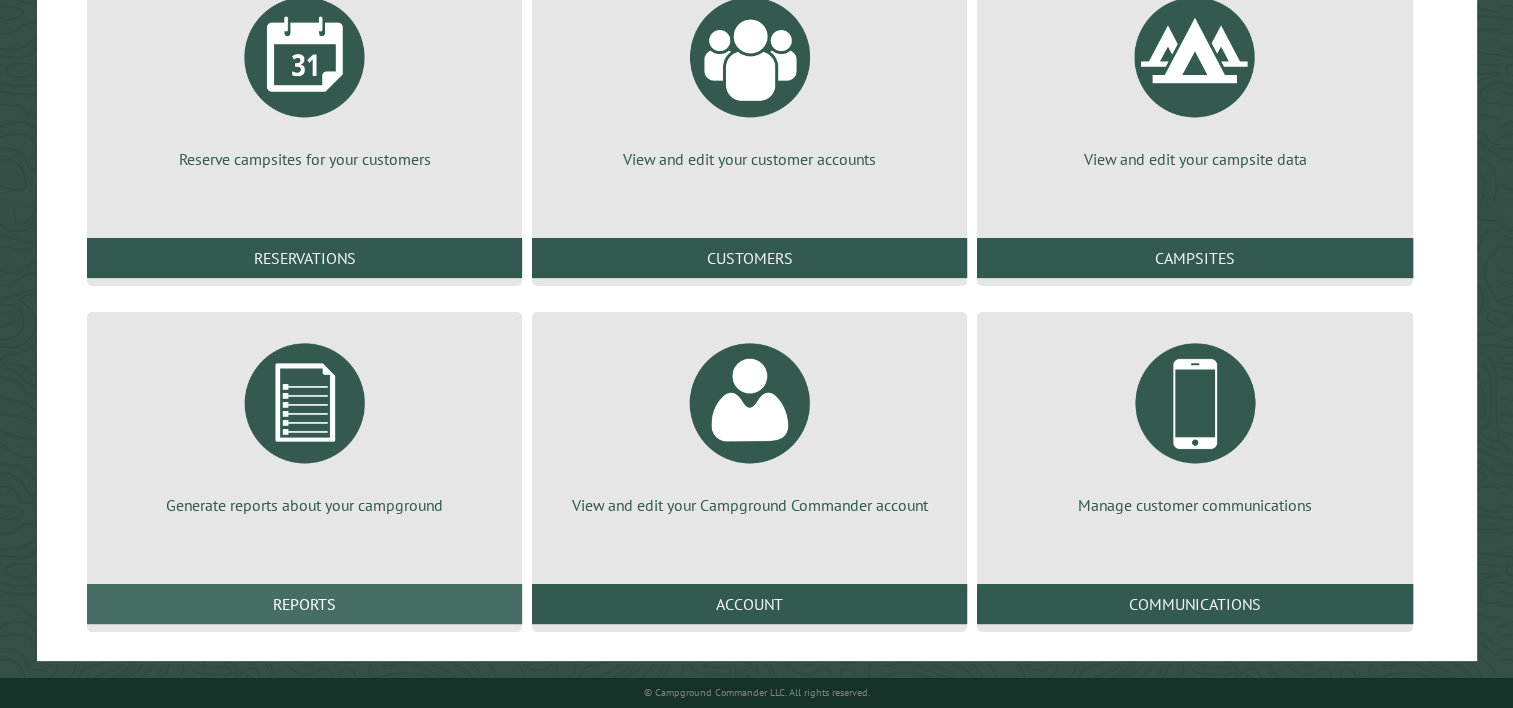 click on "Reports" at bounding box center [304, 604] 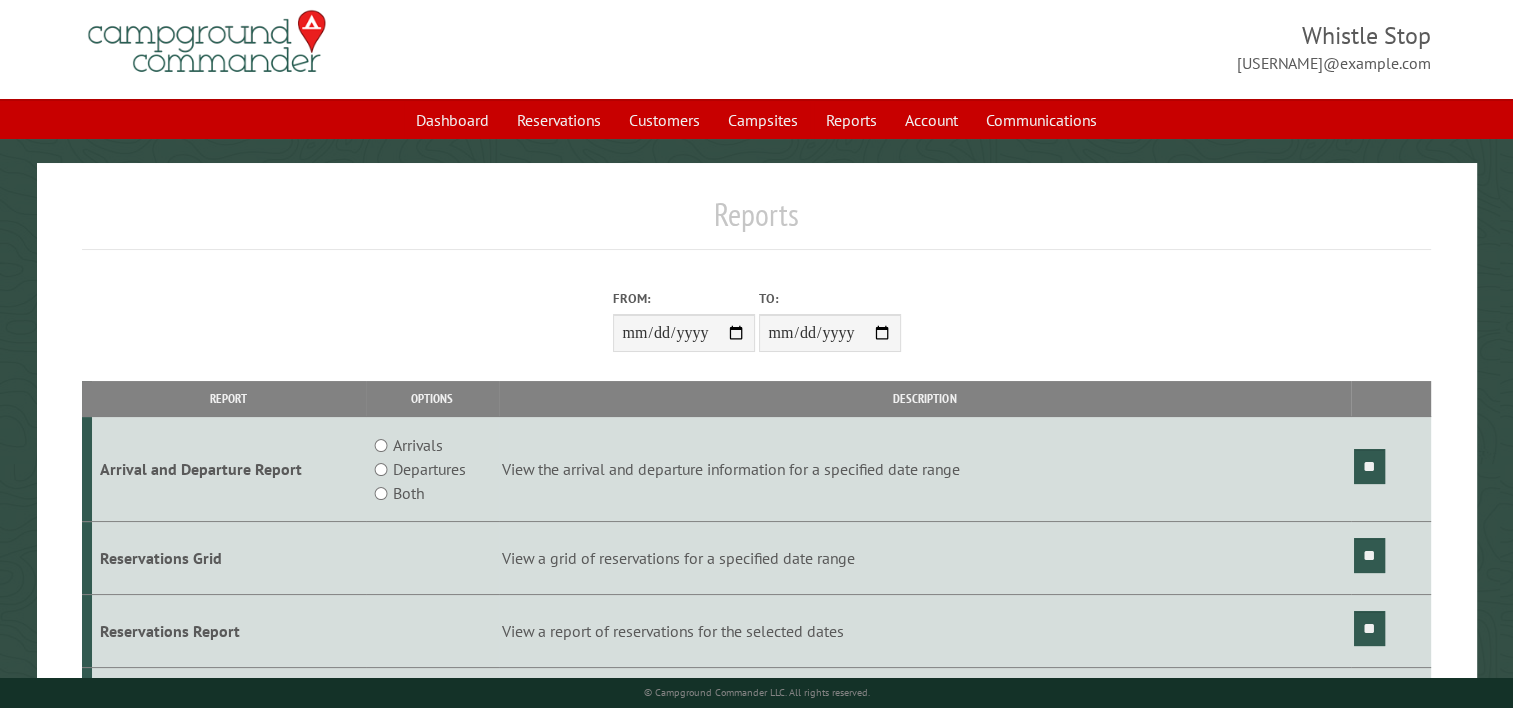 scroll, scrollTop: 100, scrollLeft: 0, axis: vertical 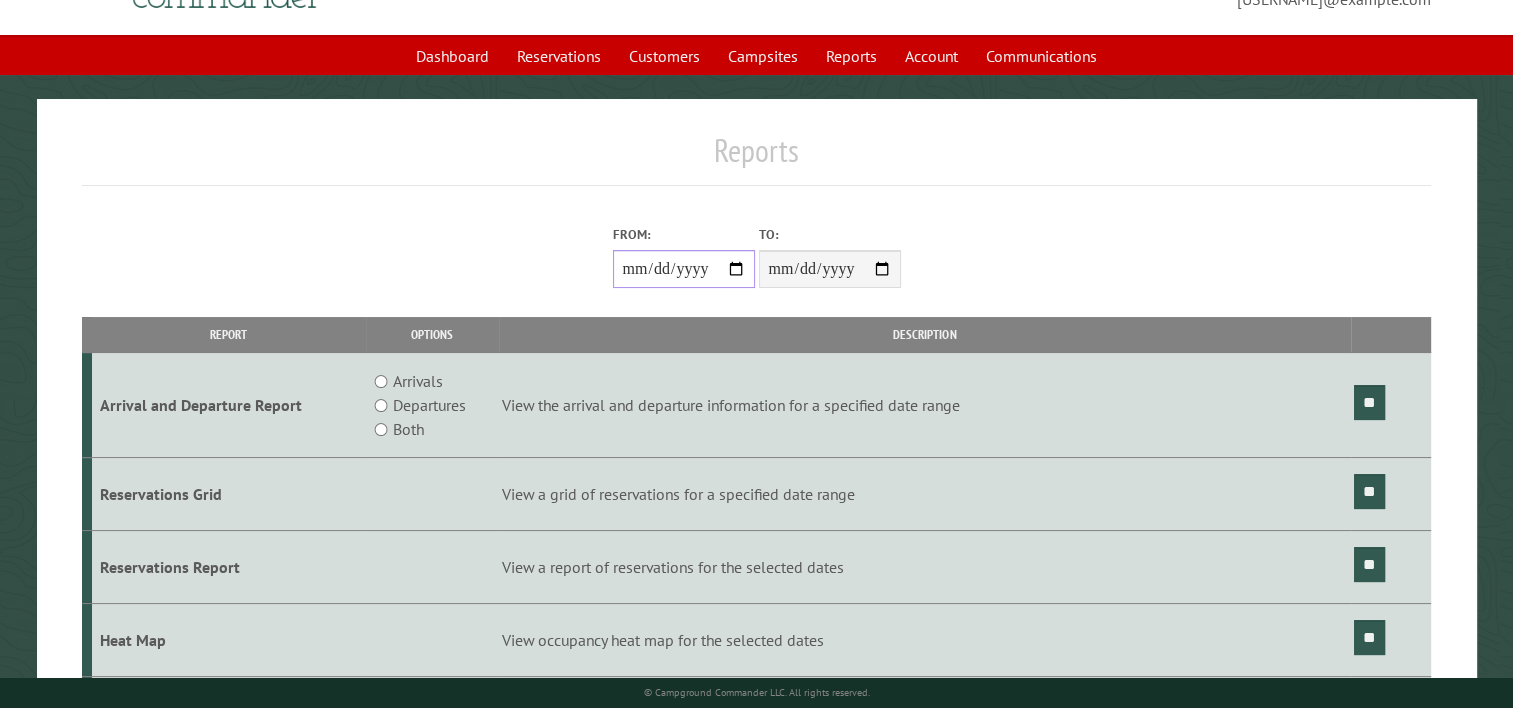 click on "From:" at bounding box center (684, 269) 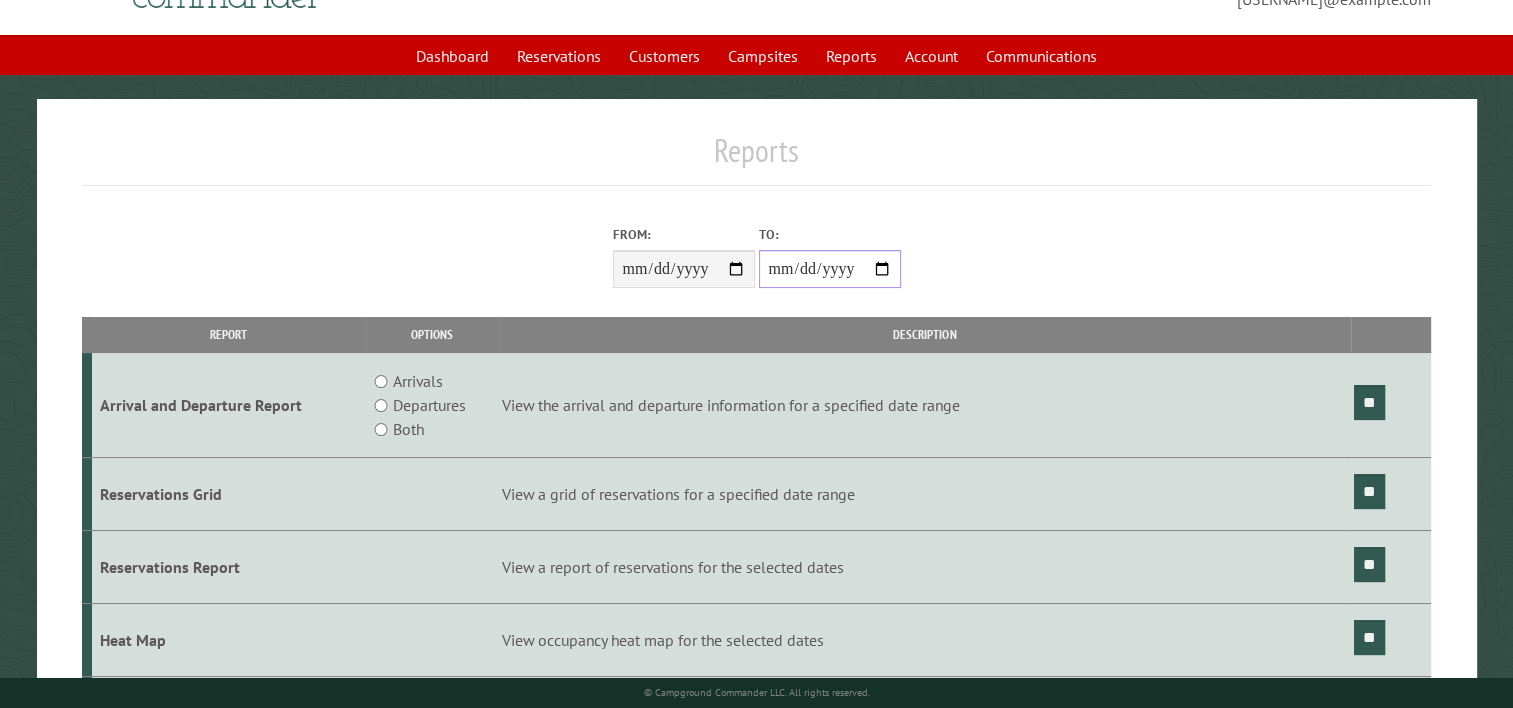 click on "**********" at bounding box center [830, 269] 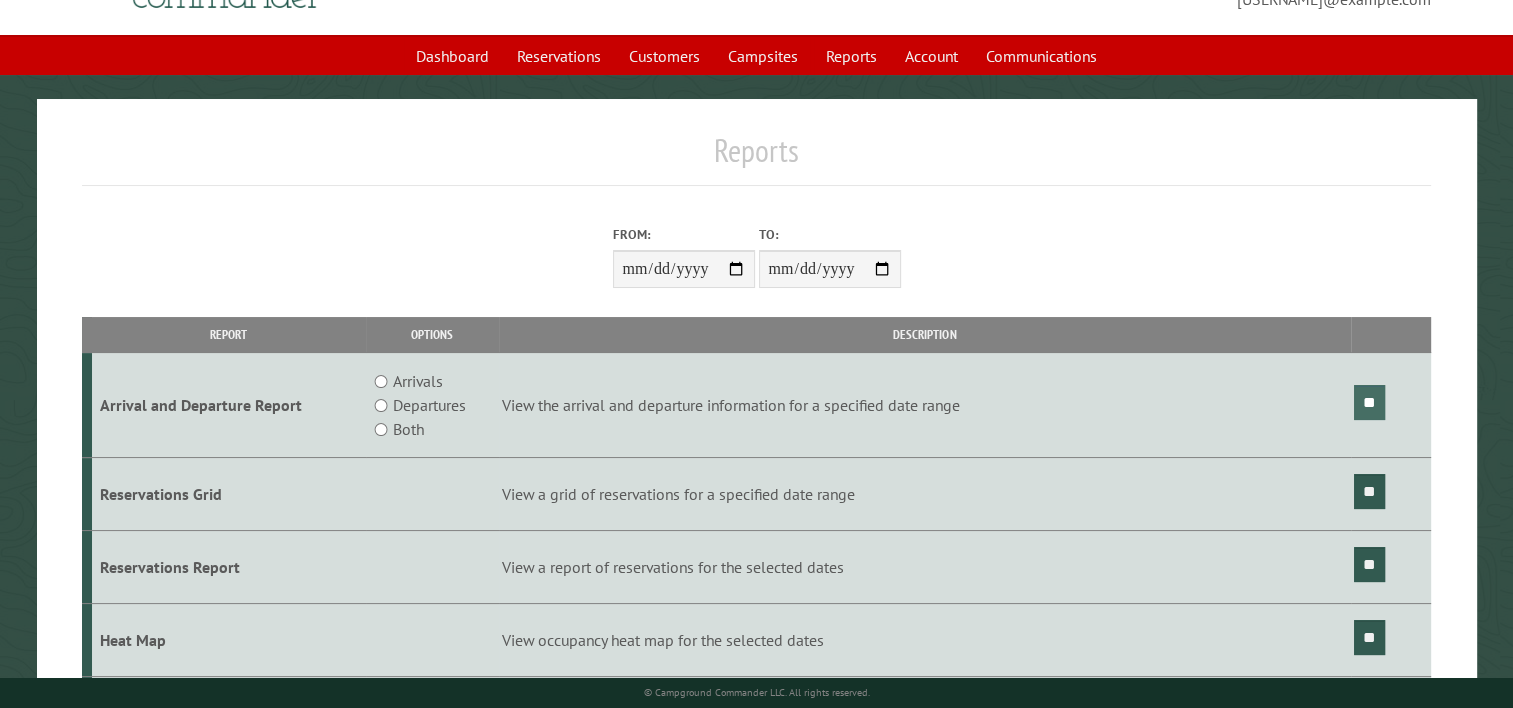 click on "**" at bounding box center (1369, 402) 